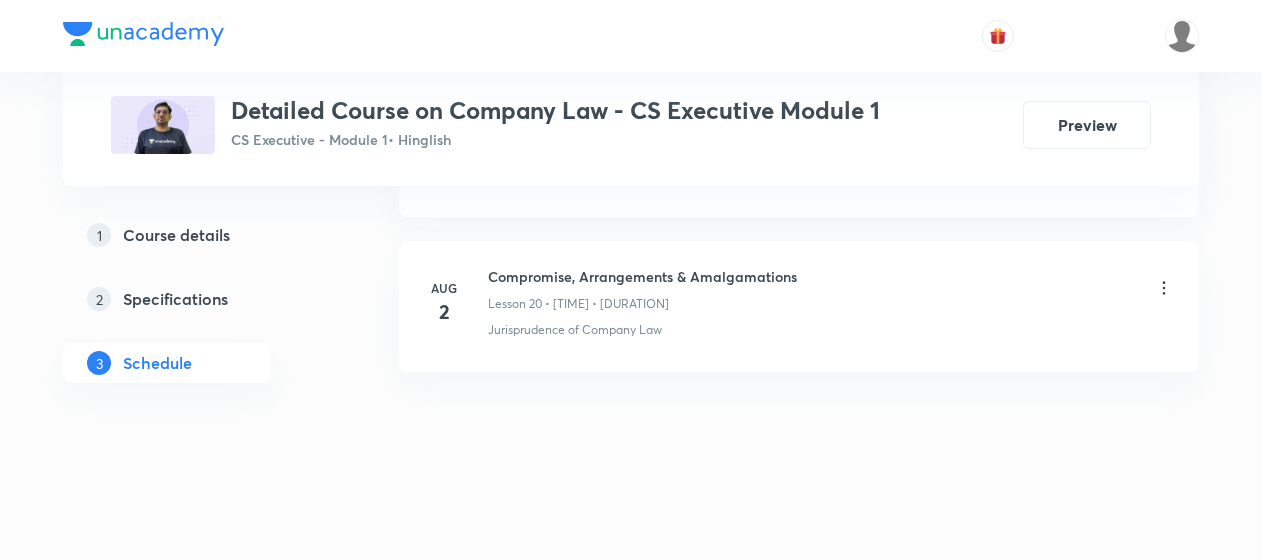 scroll, scrollTop: 0, scrollLeft: 0, axis: both 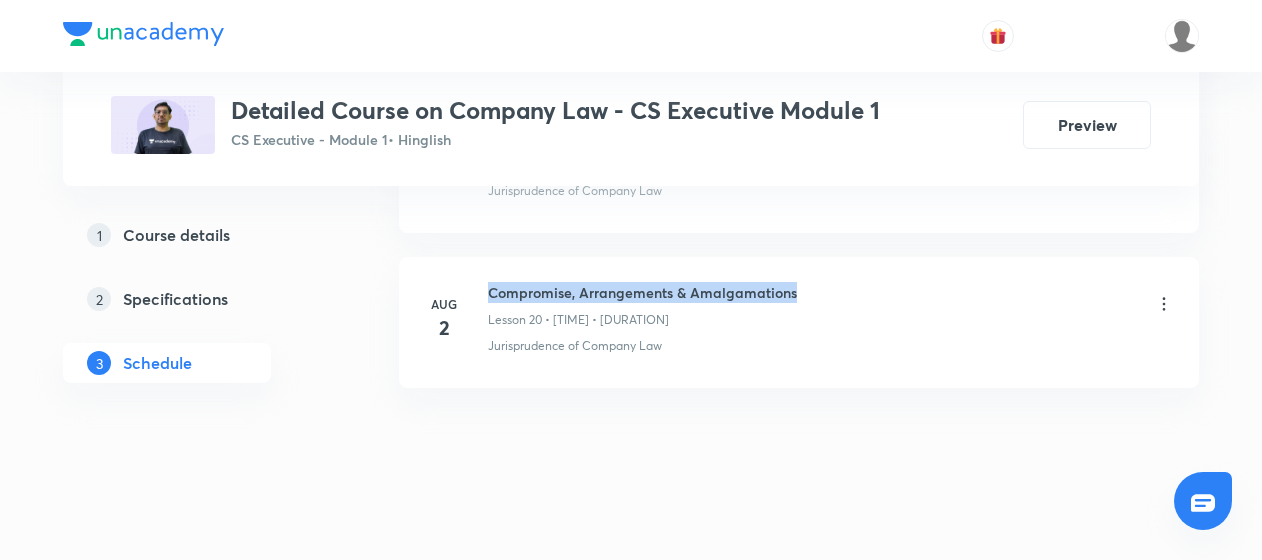 drag, startPoint x: 490, startPoint y: 280, endPoint x: 798, endPoint y: 286, distance: 308.05844 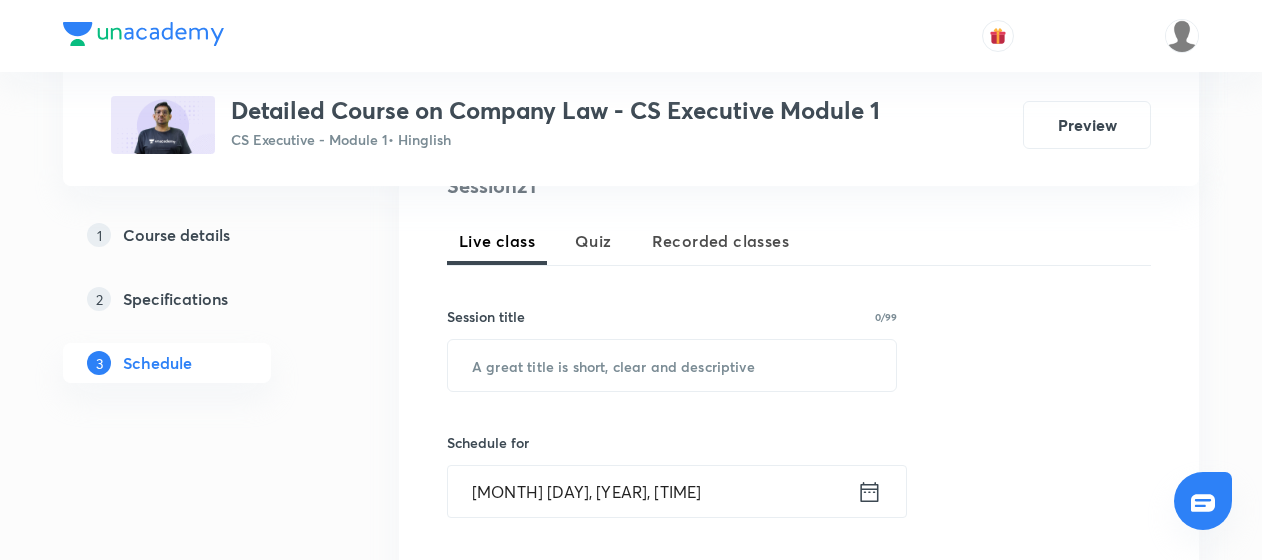 scroll, scrollTop: 422, scrollLeft: 0, axis: vertical 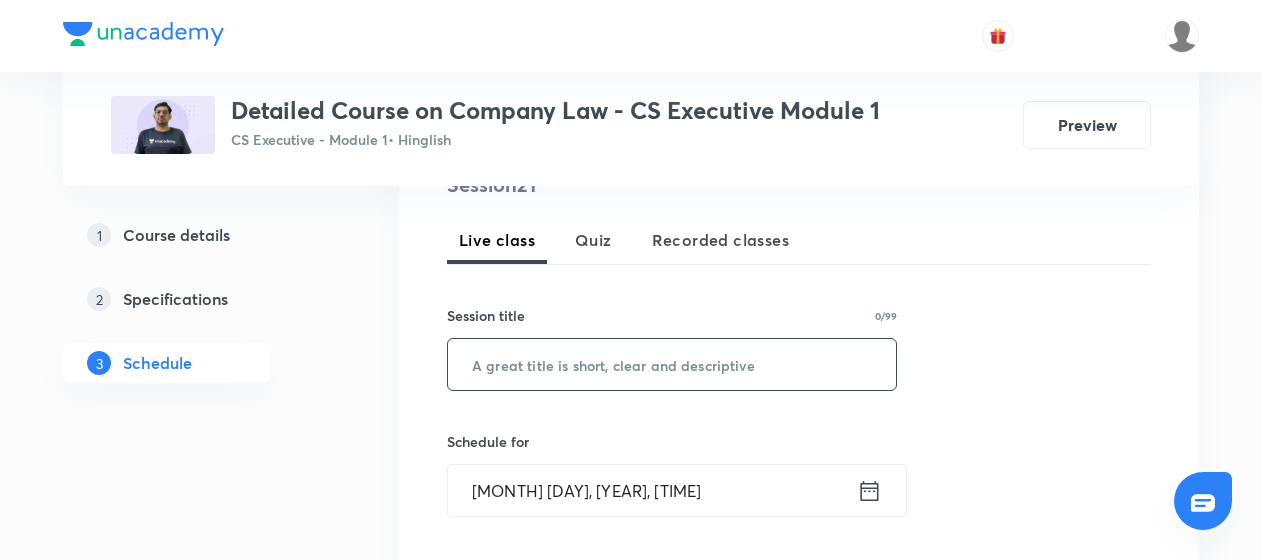 click at bounding box center [672, 364] 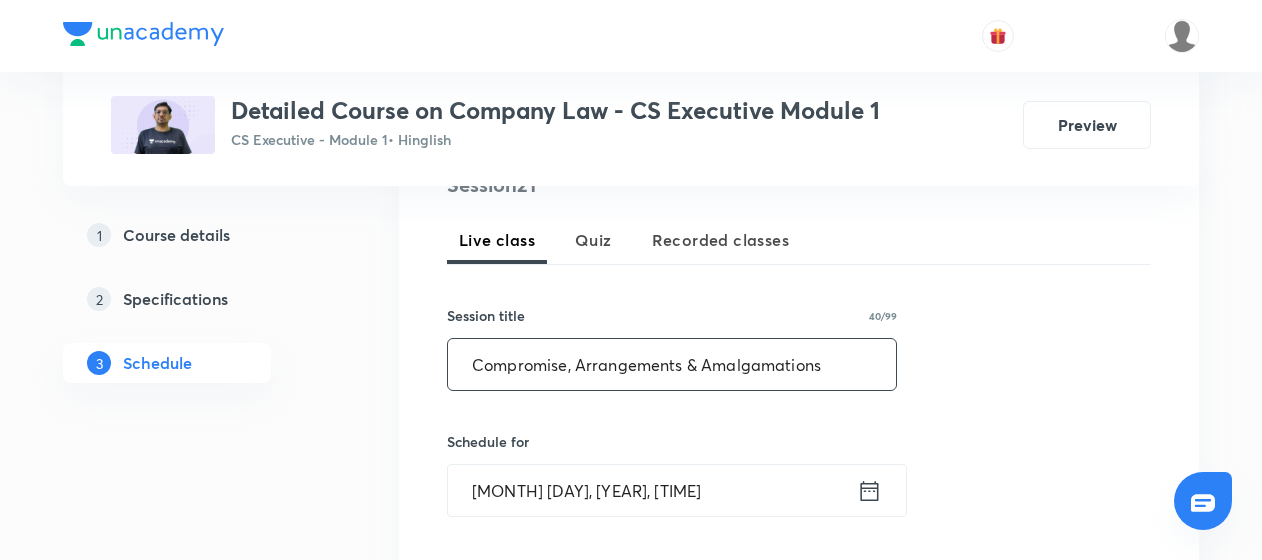 scroll, scrollTop: 613, scrollLeft: 0, axis: vertical 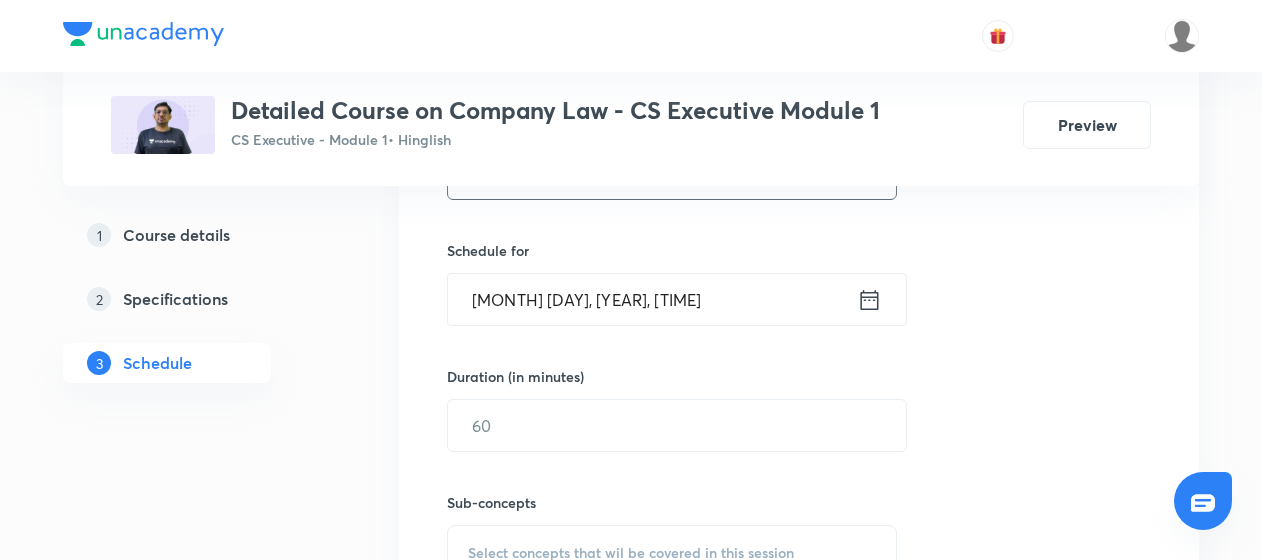 type on "Compromise, Arrangements & Amalgamations" 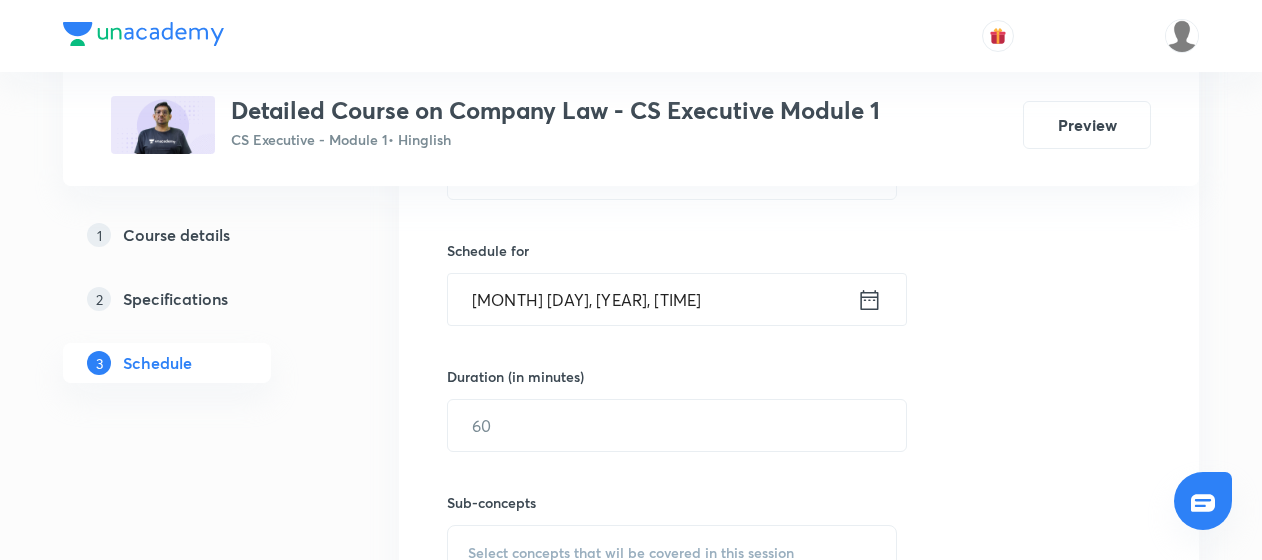 click 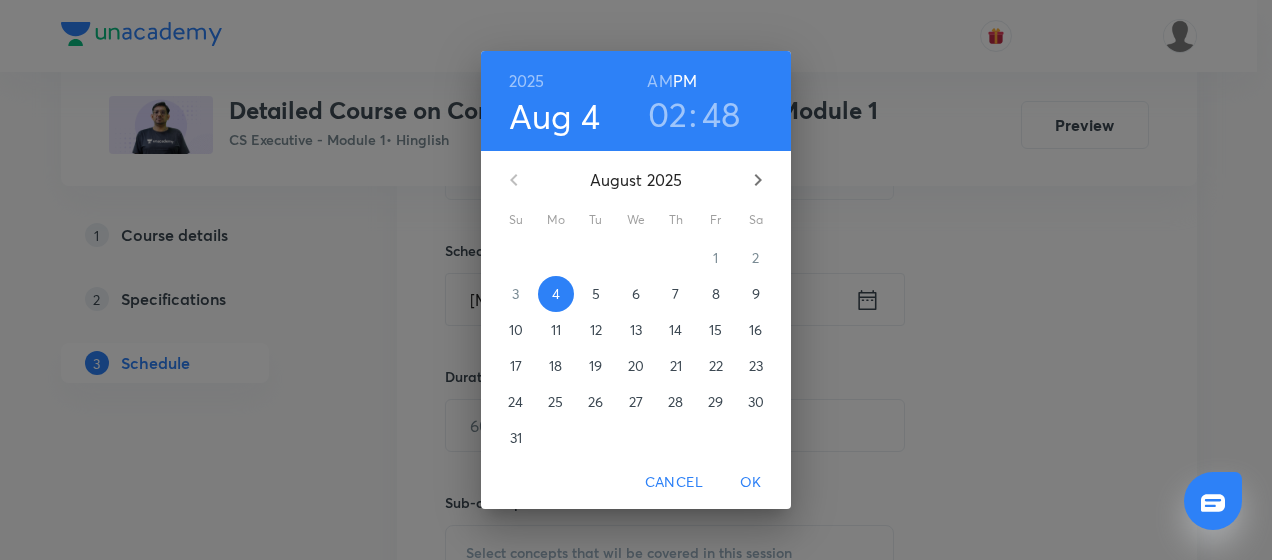 click on "5" at bounding box center [596, 294] 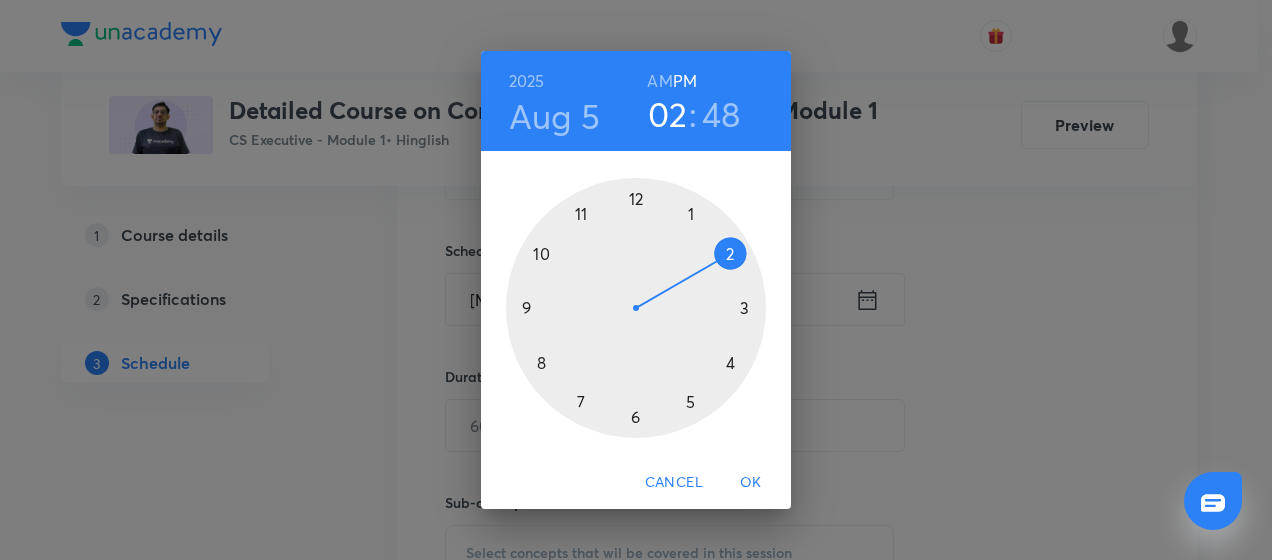 click at bounding box center (636, 308) 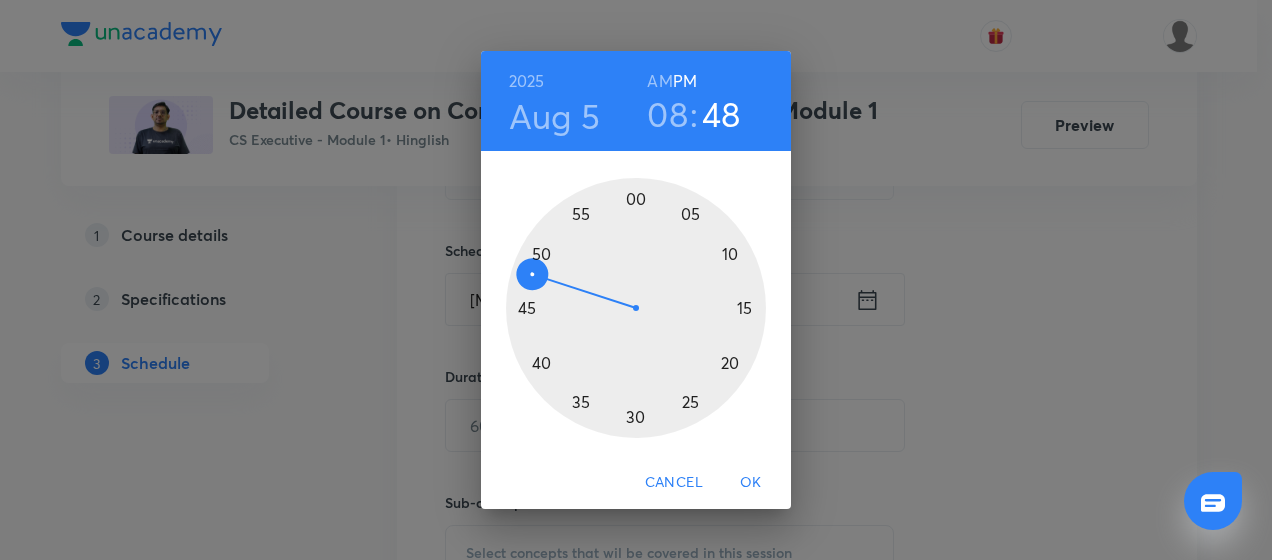 click at bounding box center (636, 308) 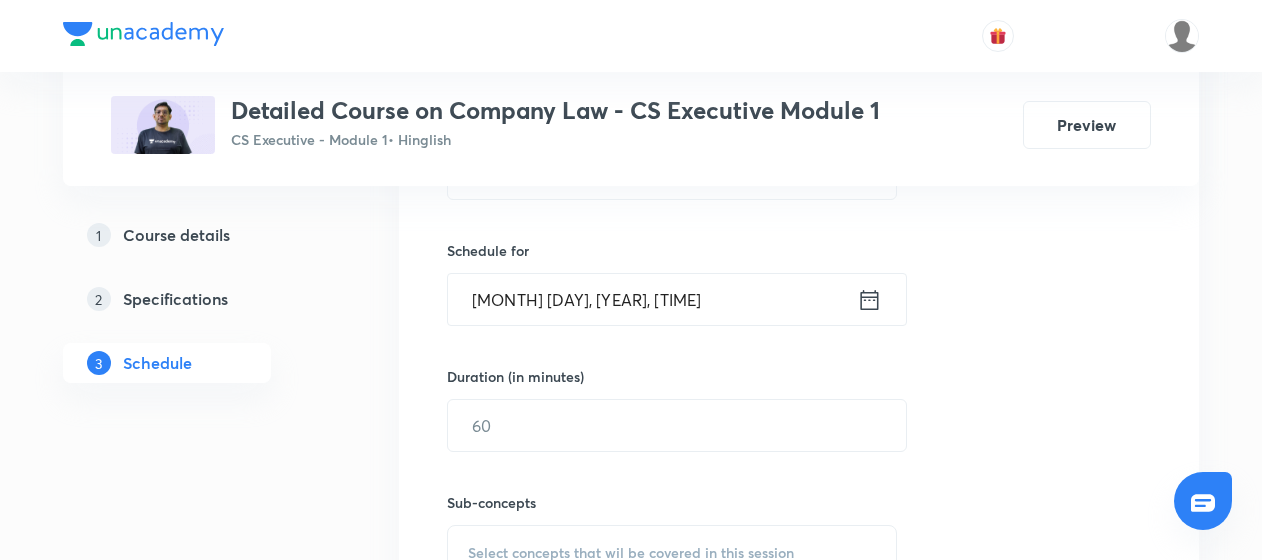 scroll, scrollTop: 650, scrollLeft: 0, axis: vertical 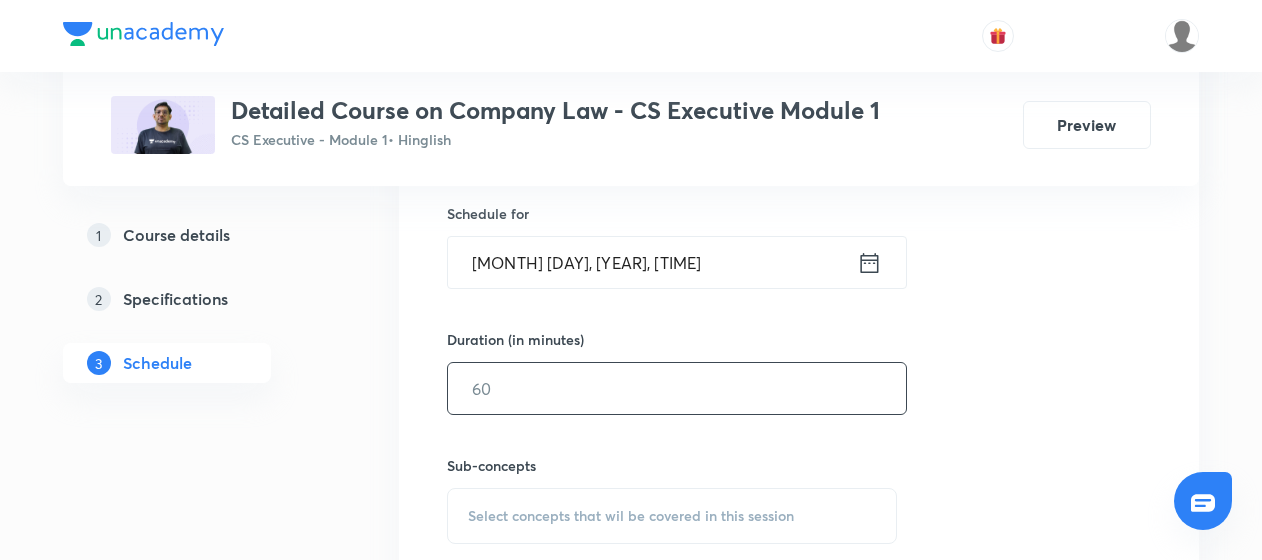 click at bounding box center [677, 388] 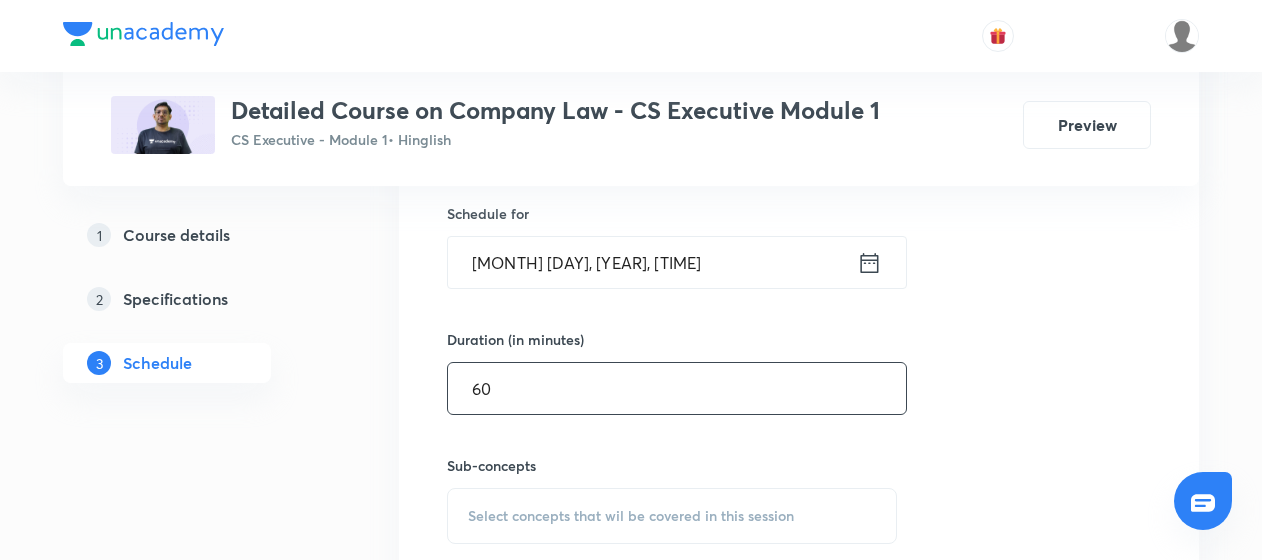 scroll, scrollTop: 728, scrollLeft: 0, axis: vertical 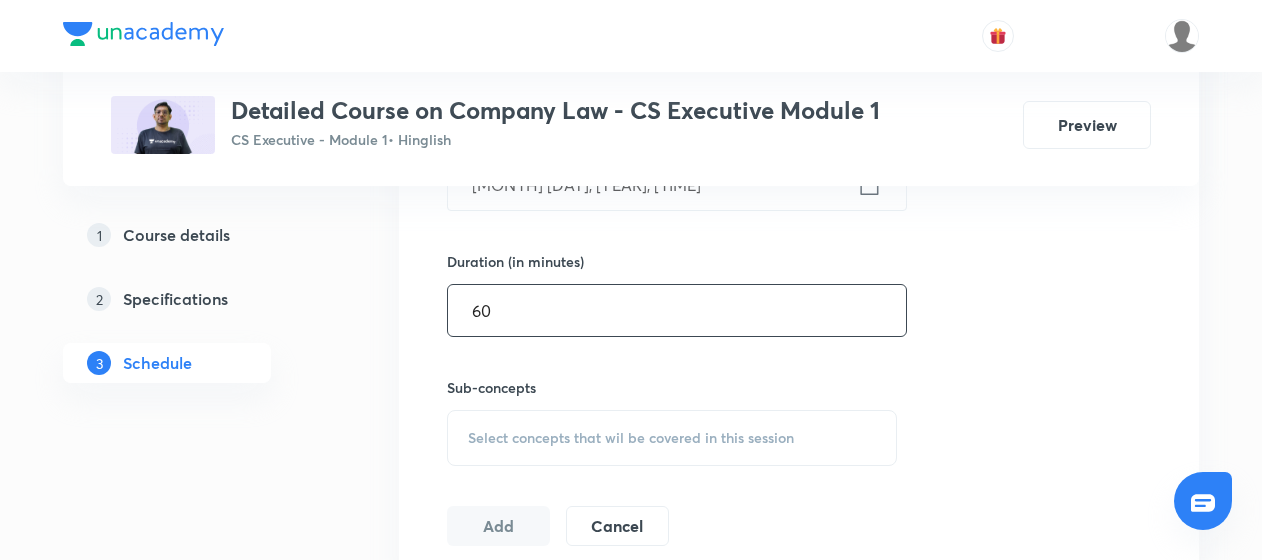 type on "60" 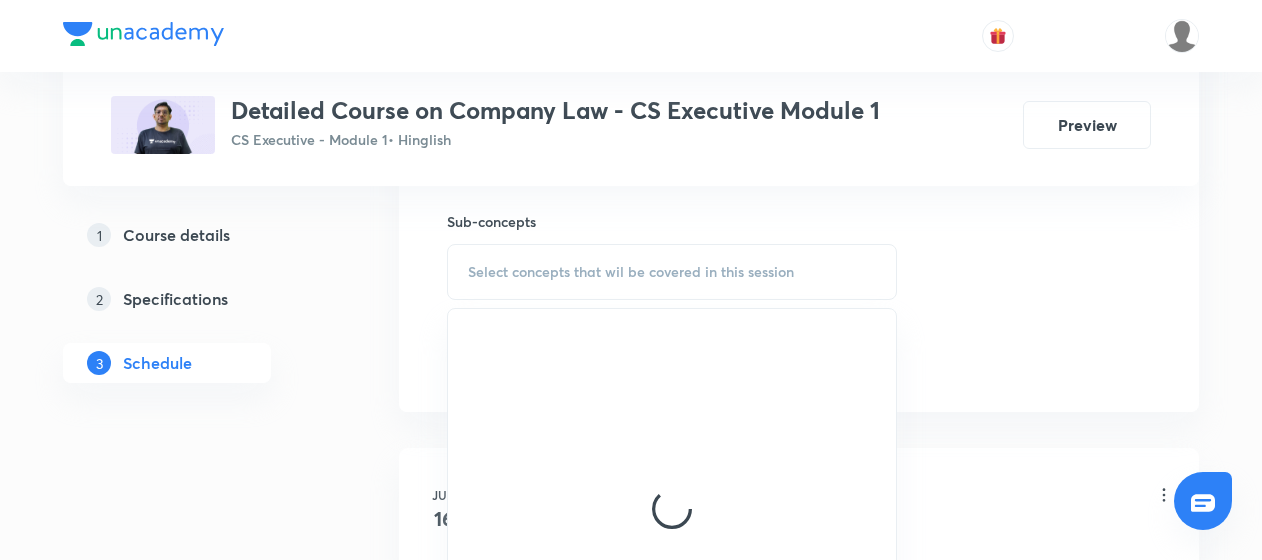 scroll, scrollTop: 895, scrollLeft: 0, axis: vertical 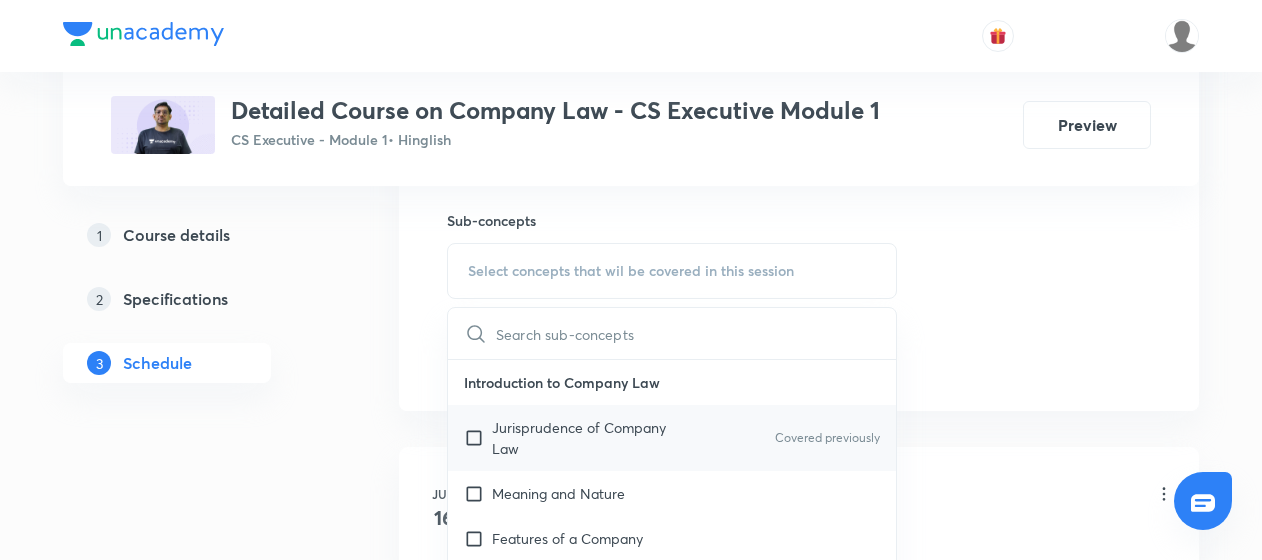 click at bounding box center [478, 438] 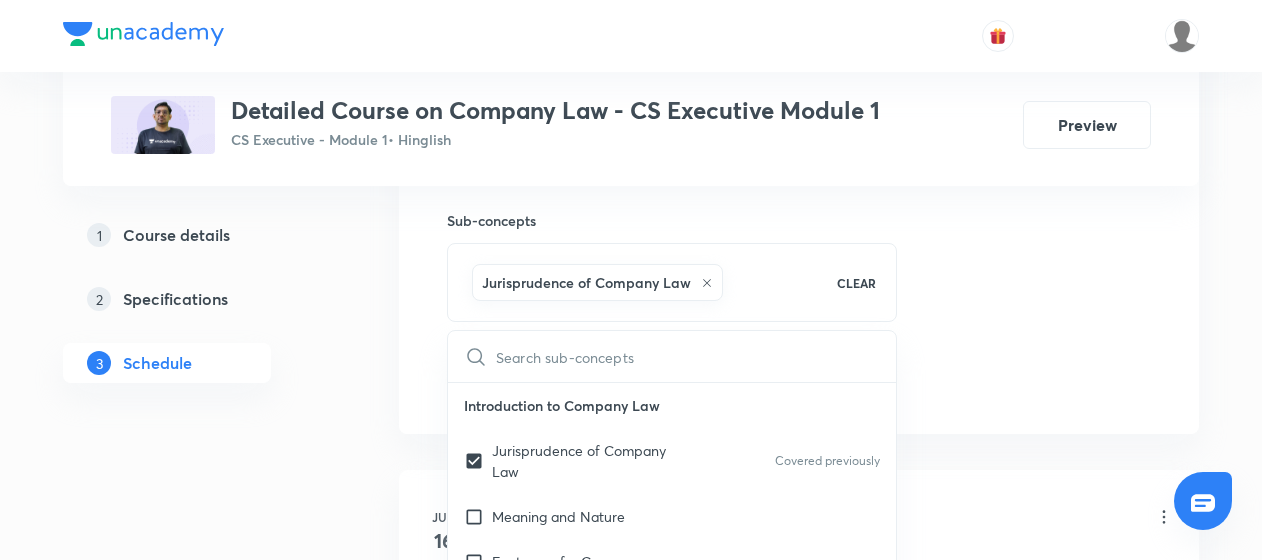 click on "Session  21 Live class Quiz Recorded classes Session title 40/99 Compromise, Arrangements & Amalgamations ​ Schedule for Aug 5, 2025, 8:15 PM ​ Duration (in minutes) 60 ​ Sub-concepts Jurisprudence of Company Law CLEAR ​ Introduction to Company Law Jurisprudence of Company Law Covered previously Meaning and Nature Features of a Company Judicial Acceptance Concept of Corporate Veil Applicability of Companies Act Definitions and Key Concepts Shares and Share Capital Meaning and Types of Capital Concept of Issue and Allotment Issue of Share Certificates Further Issue of Share Capital Issue of Shares Rights Issue and Bonus Shares Sweat Equity Shares and ESOPs Issue and Redemption- Pref Shares Transfer and Transmission Buyback of Securities Dematerialization of Shares Reduction of Share Capital Members and Shareholders How to Become a Member Register of Members Declaration - Beneficial Interest Rectification- Register of Member Rights of Members Variation of Shareholders’ Rights Shareholders Democracy CS" at bounding box center [799, 49] 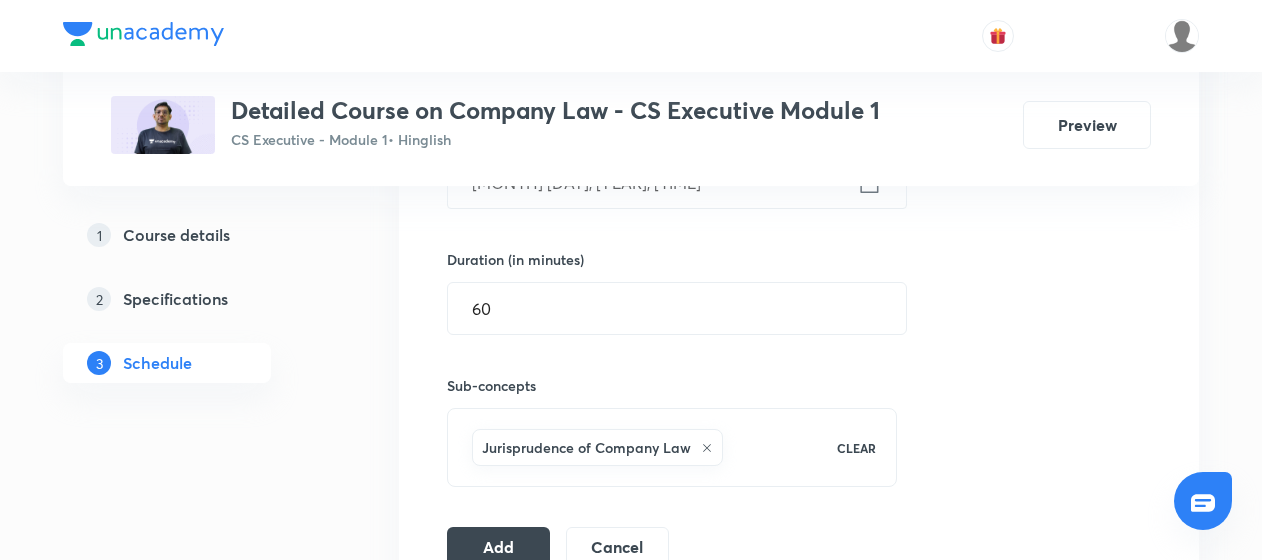 scroll, scrollTop: 1059, scrollLeft: 0, axis: vertical 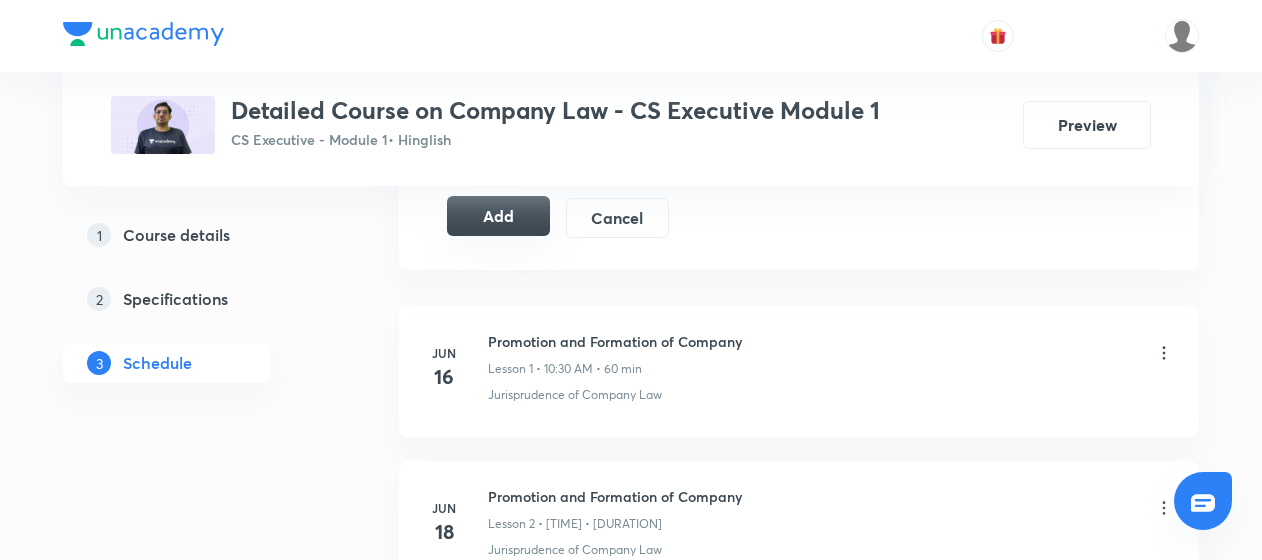 click on "Add" at bounding box center (498, 216) 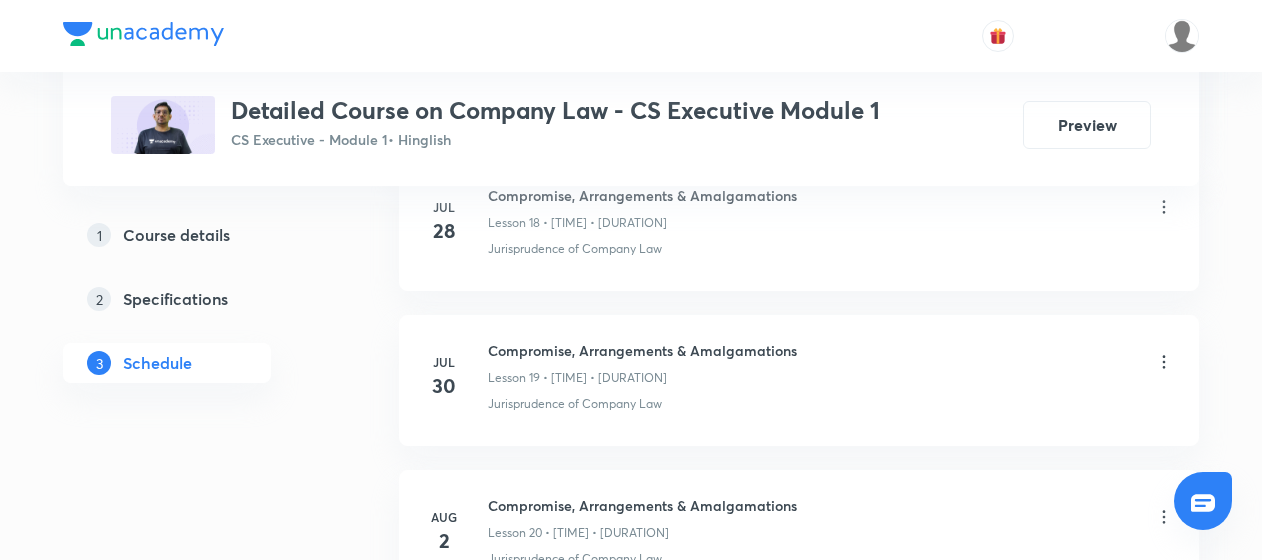 scroll, scrollTop: 4052, scrollLeft: 0, axis: vertical 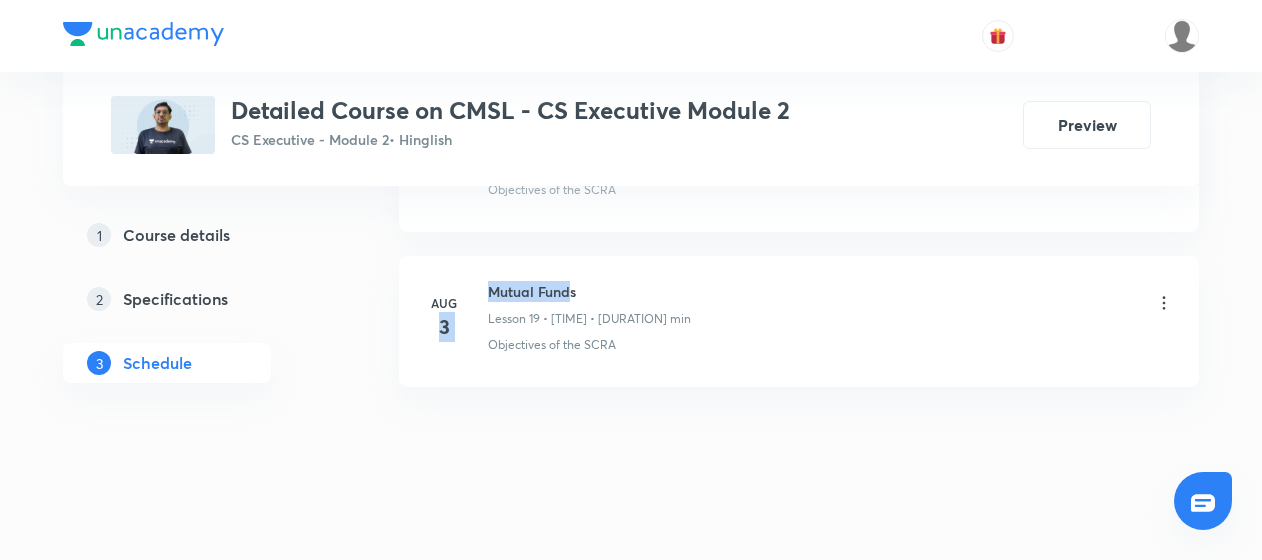 drag, startPoint x: 485, startPoint y: 276, endPoint x: 572, endPoint y: 279, distance: 87.05171 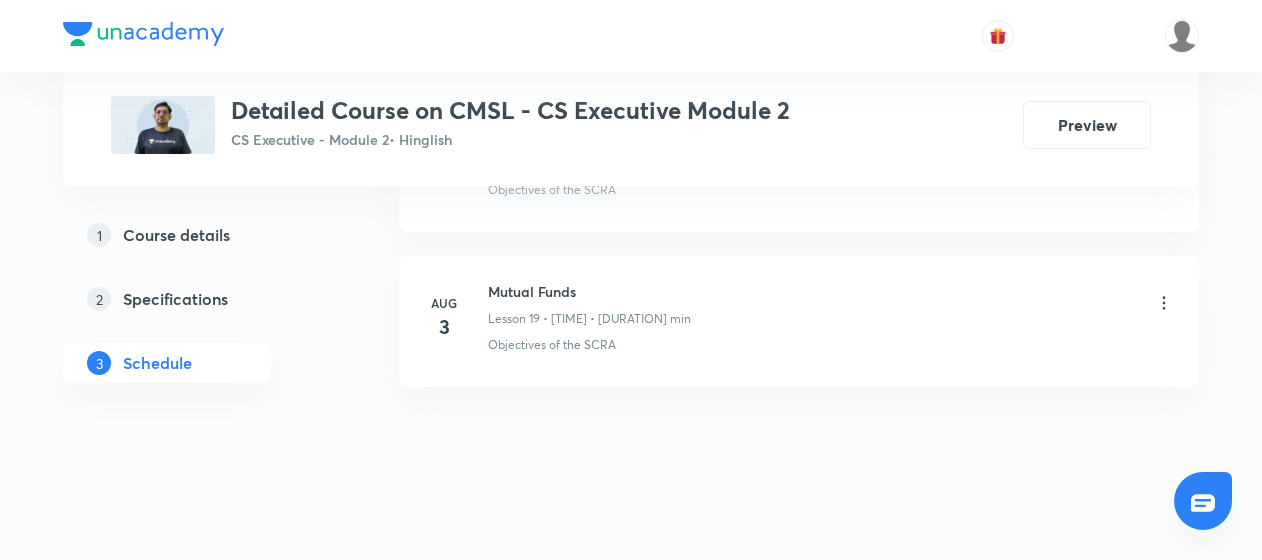 drag, startPoint x: 572, startPoint y: 279, endPoint x: 434, endPoint y: 481, distance: 244.6385 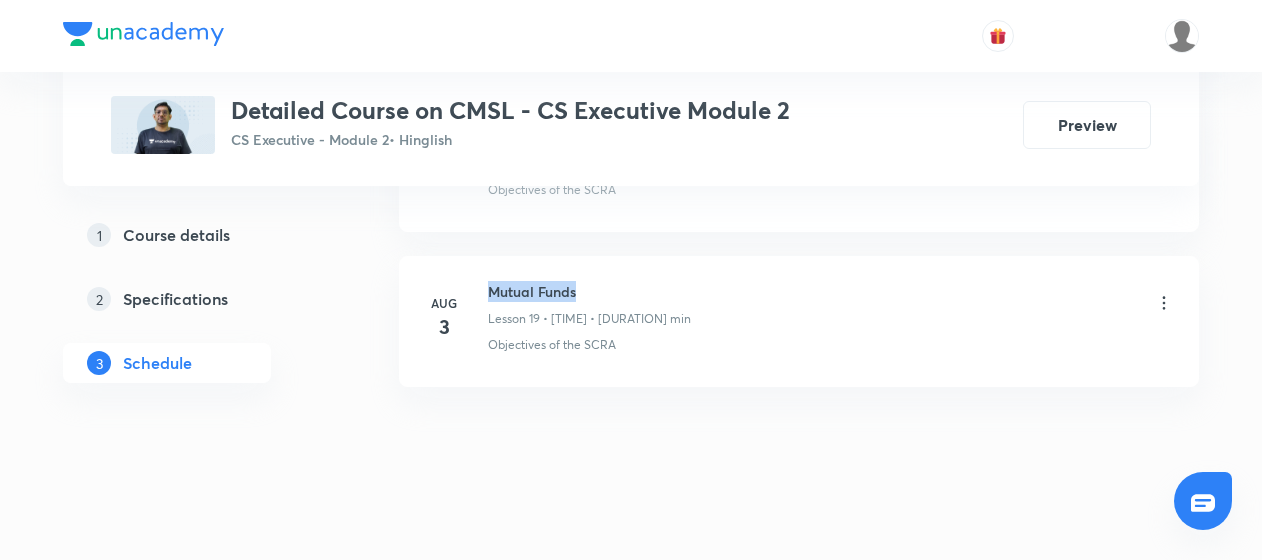 drag, startPoint x: 488, startPoint y: 269, endPoint x: 587, endPoint y: 276, distance: 99.24717 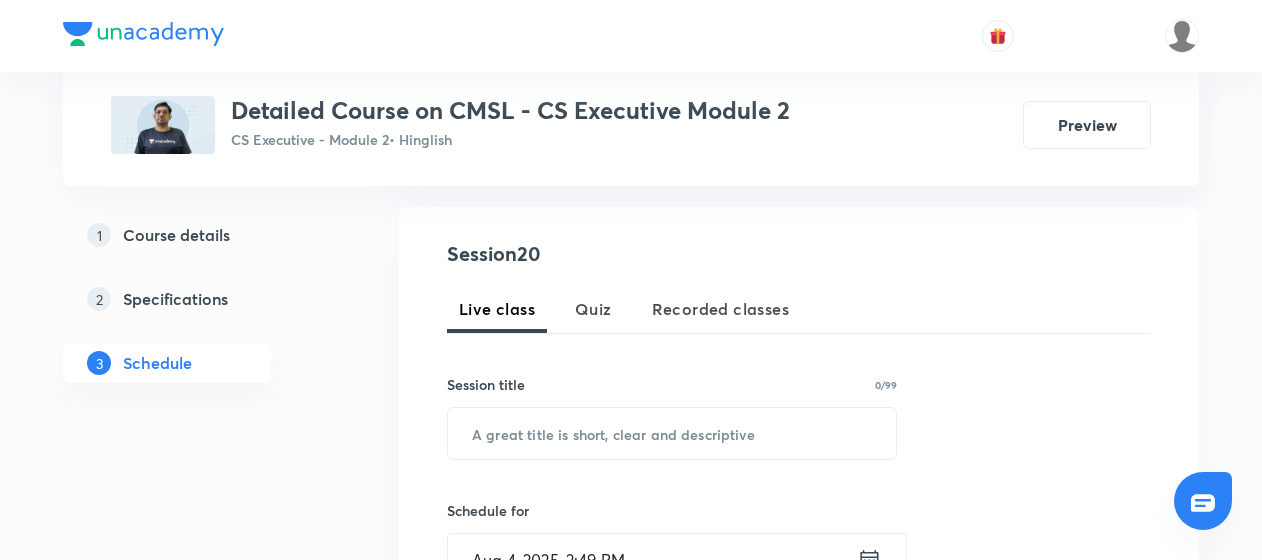 scroll, scrollTop: 352, scrollLeft: 0, axis: vertical 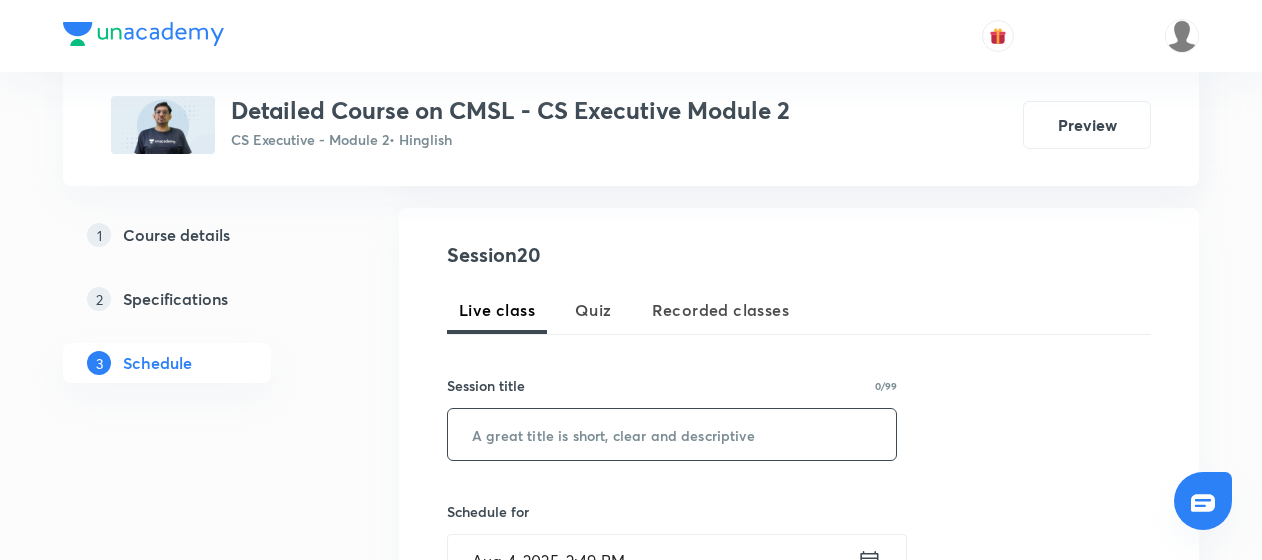 click at bounding box center [672, 434] 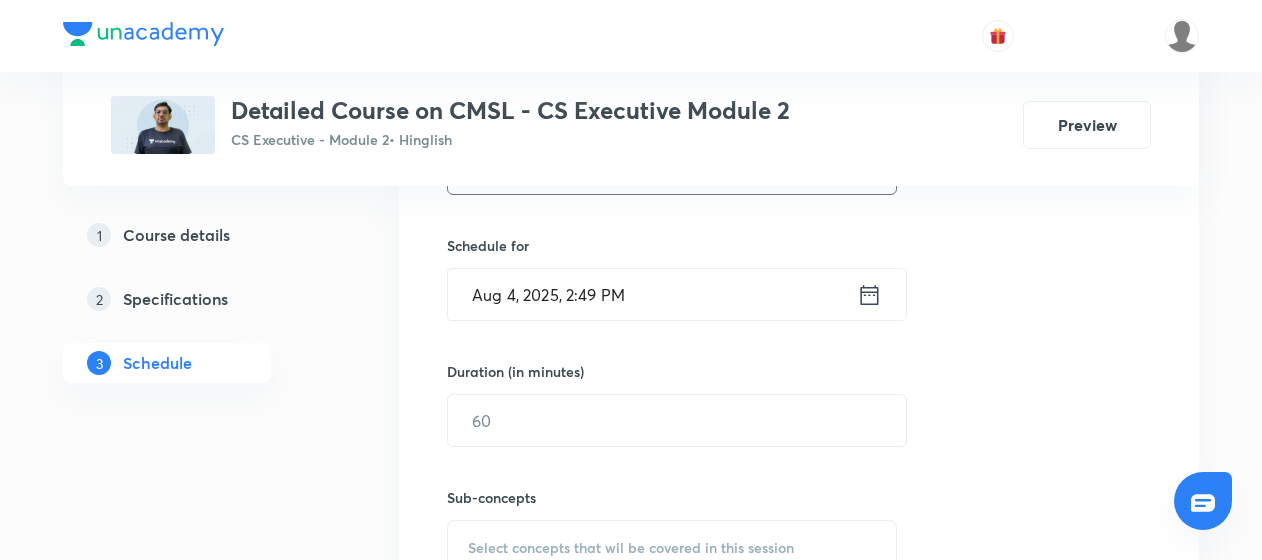scroll, scrollTop: 620, scrollLeft: 0, axis: vertical 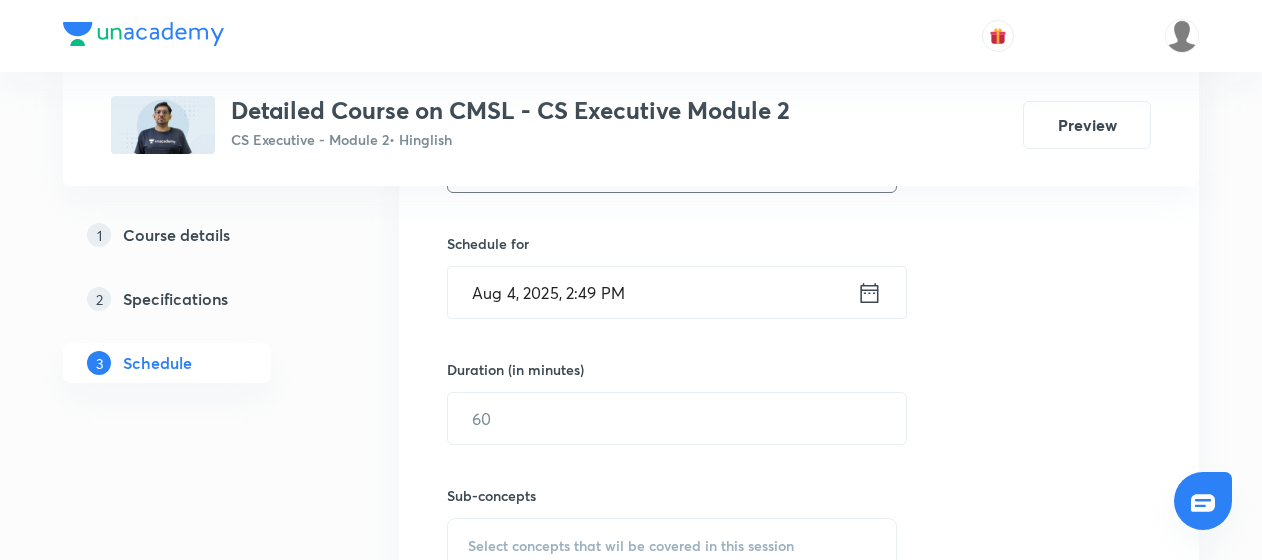 type on "Mutual Funds" 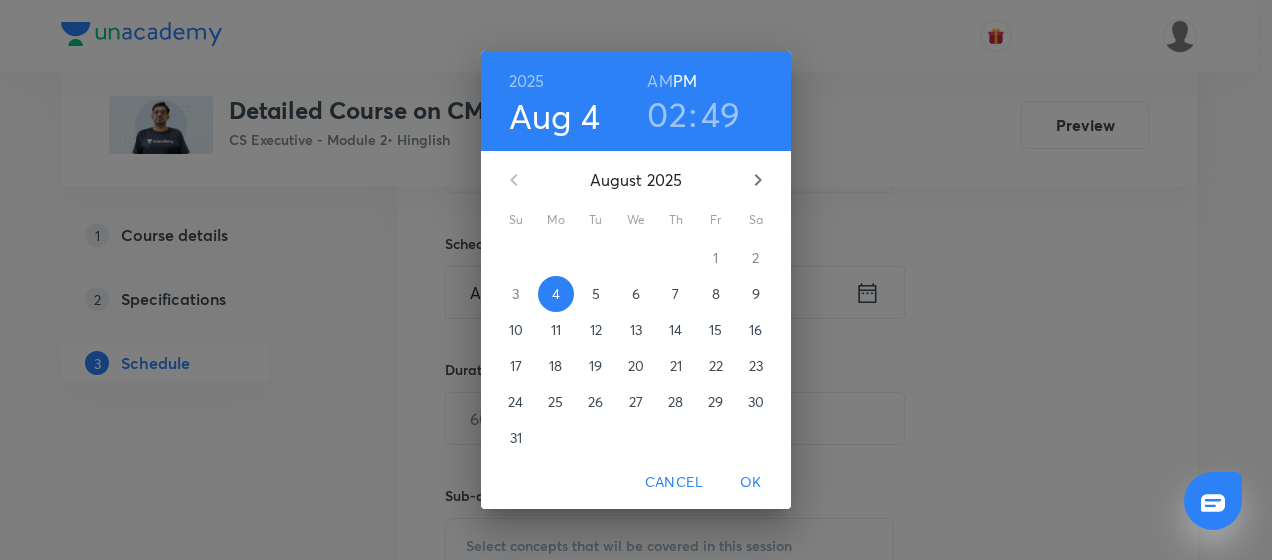click on "5" at bounding box center [596, 294] 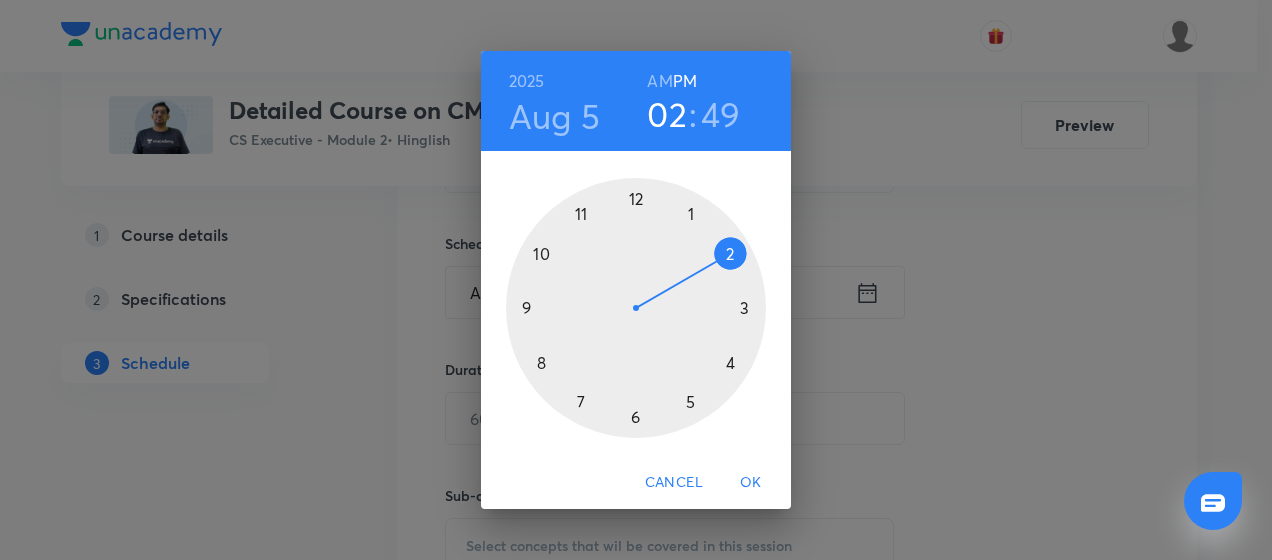 click at bounding box center [636, 308] 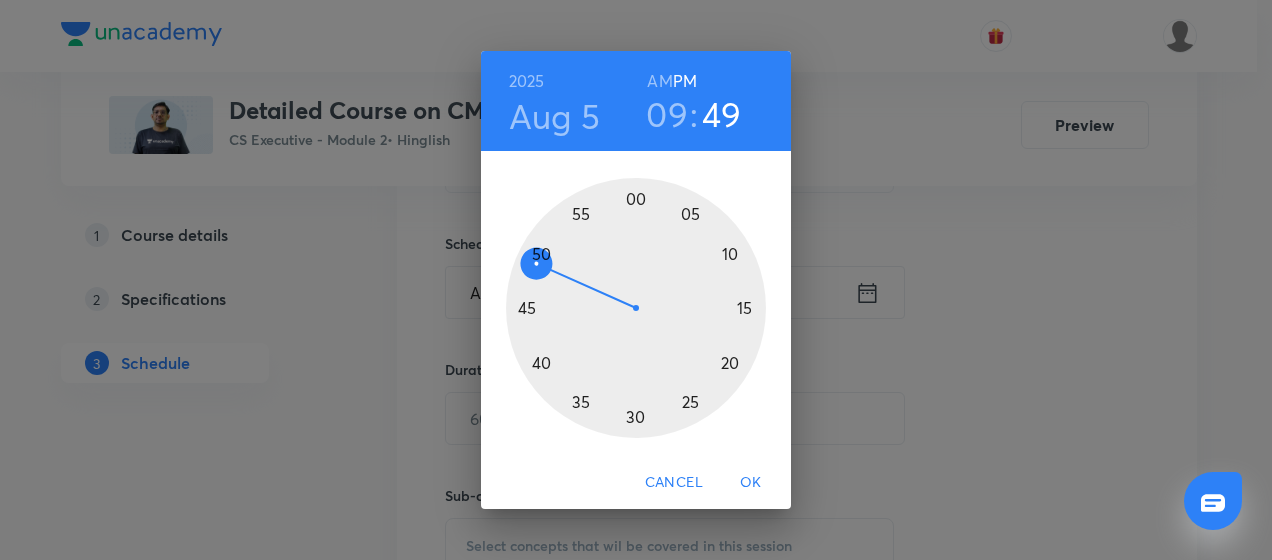 click at bounding box center (636, 308) 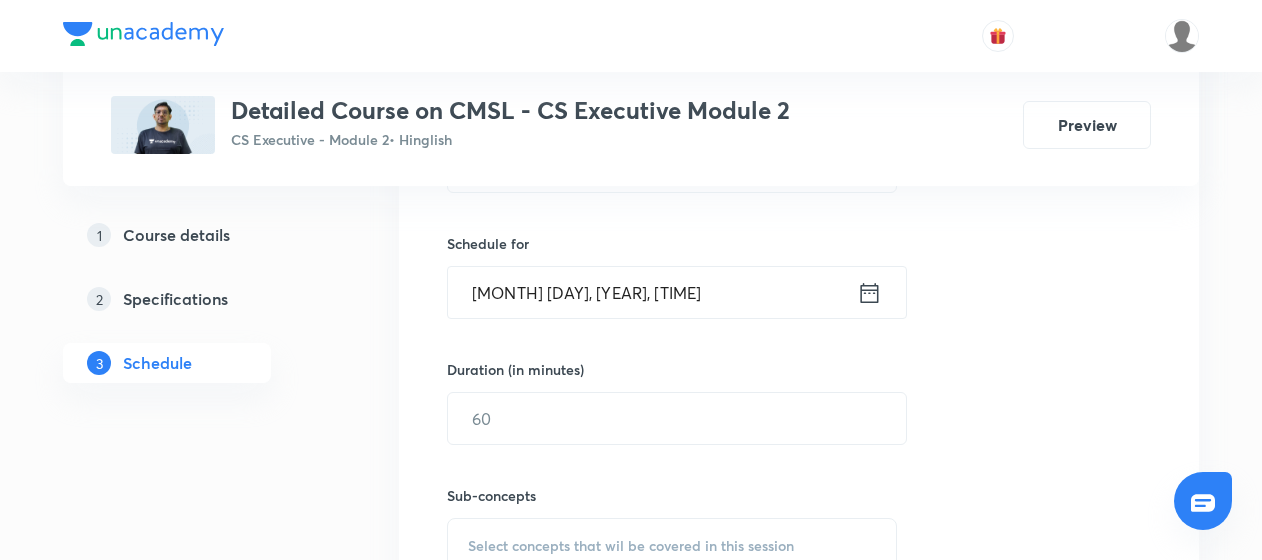 click 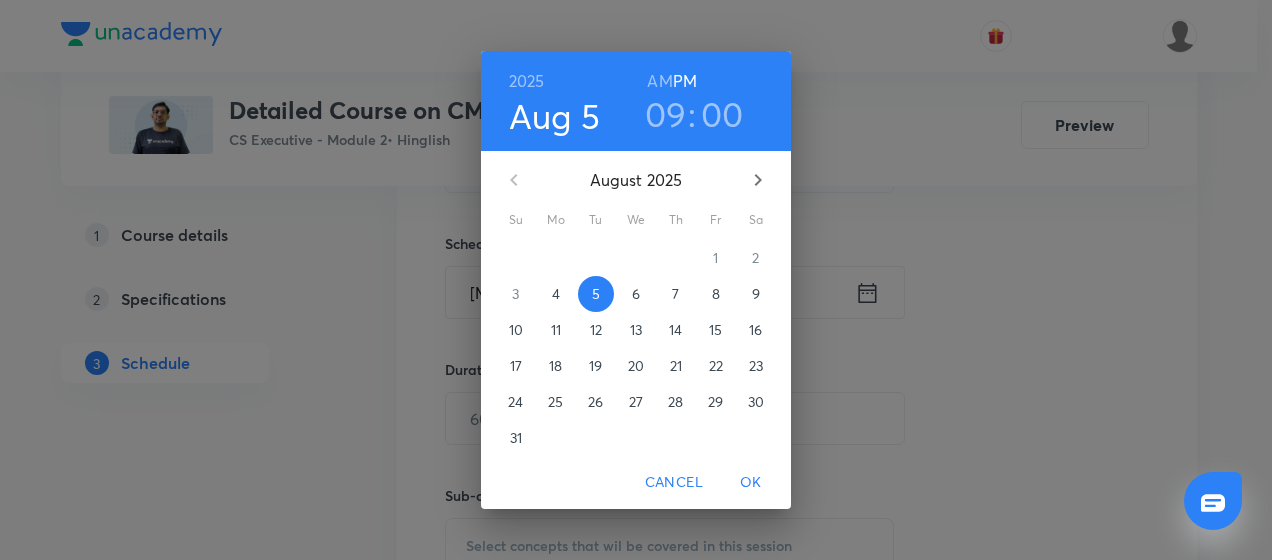 click on "00" at bounding box center [722, 114] 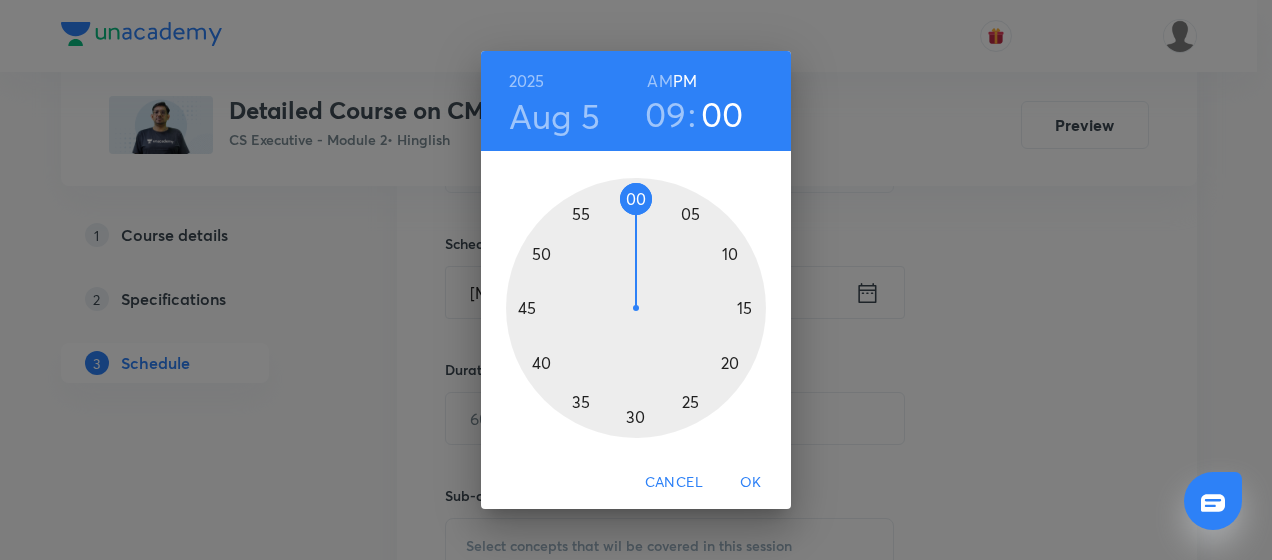 click at bounding box center [636, 308] 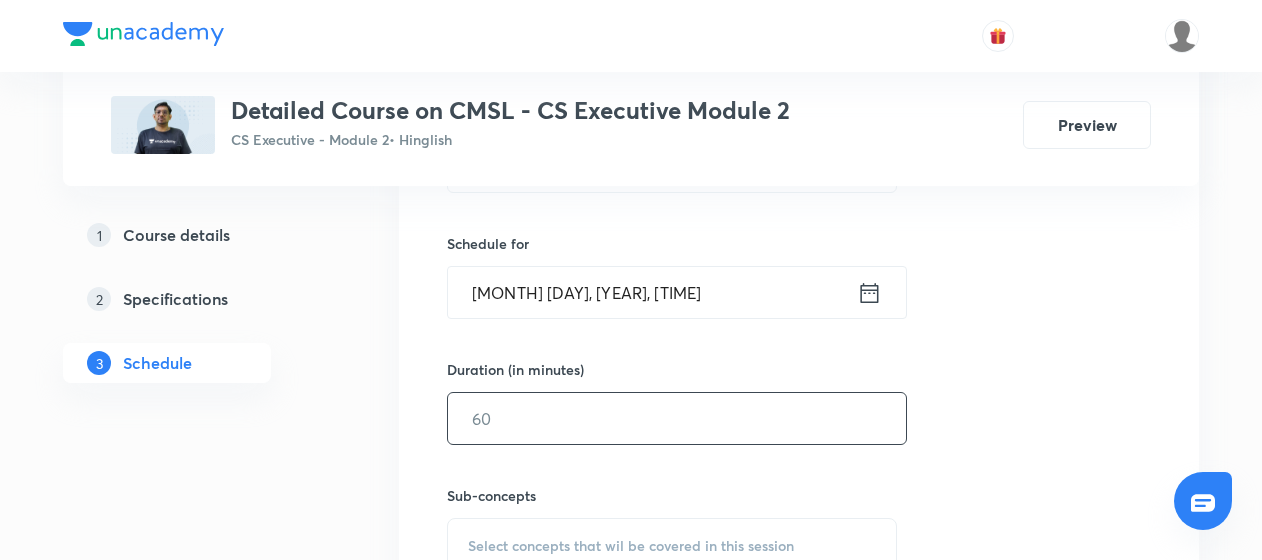 click at bounding box center (677, 418) 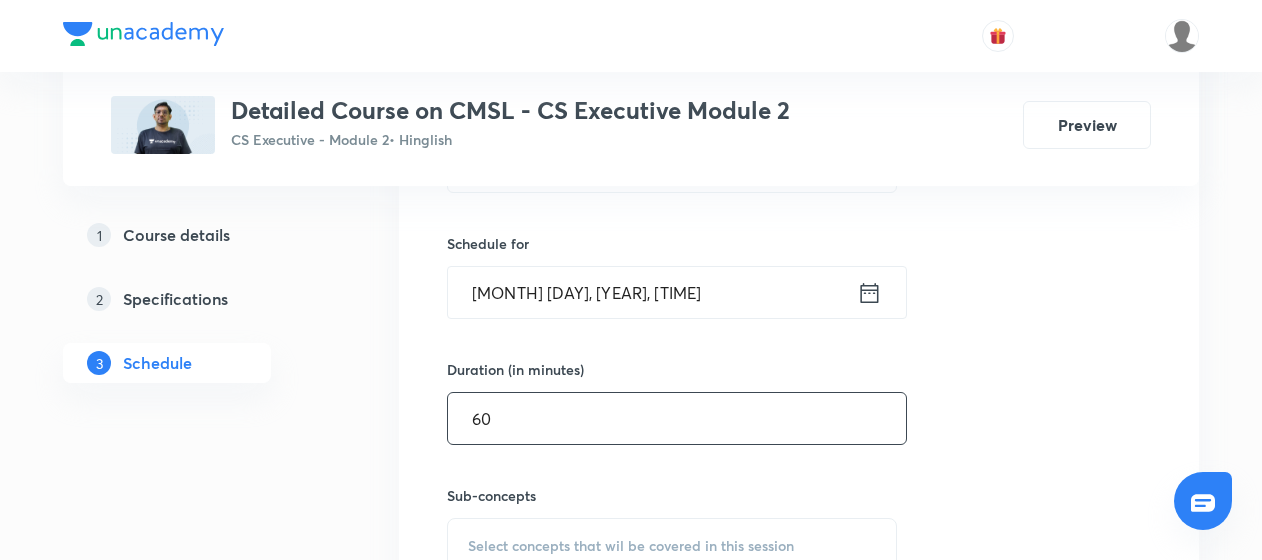 scroll, scrollTop: 662, scrollLeft: 0, axis: vertical 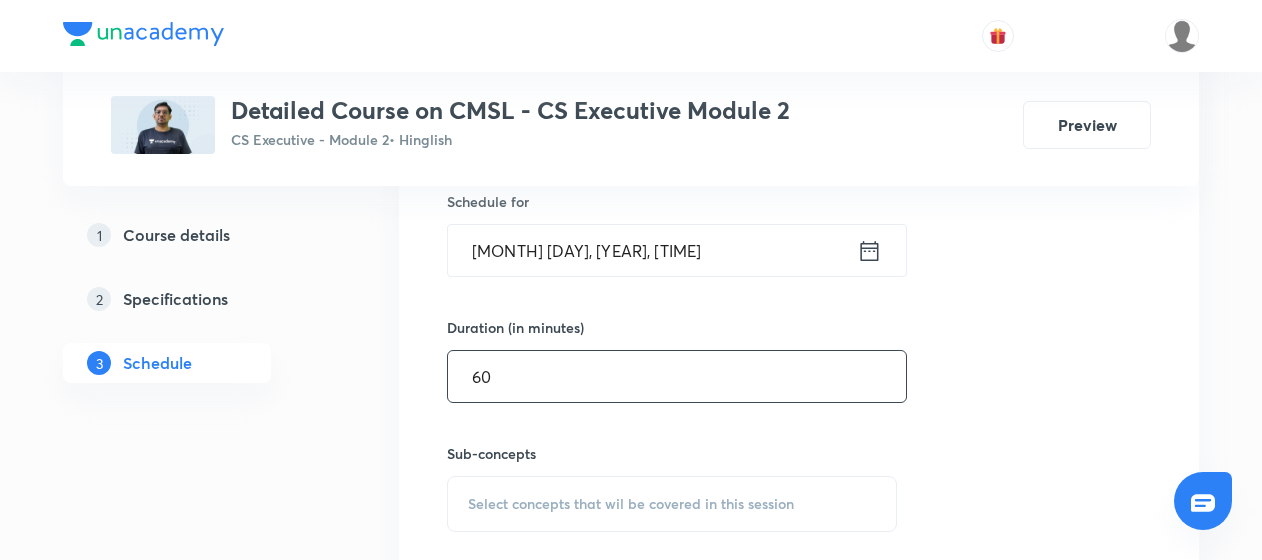 type on "60" 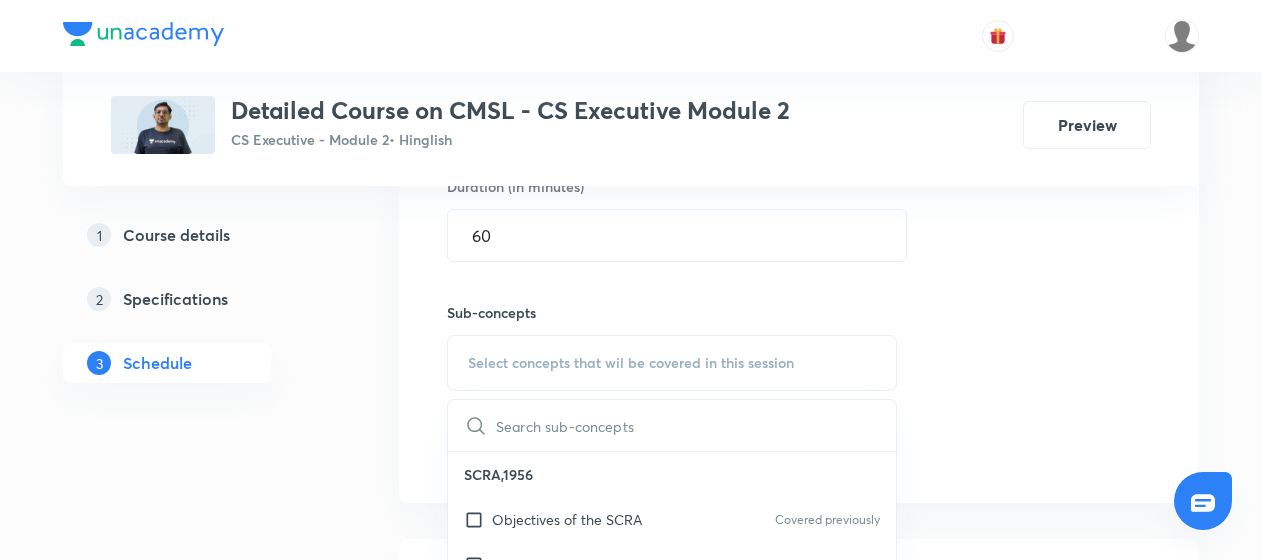 scroll, scrollTop: 804, scrollLeft: 0, axis: vertical 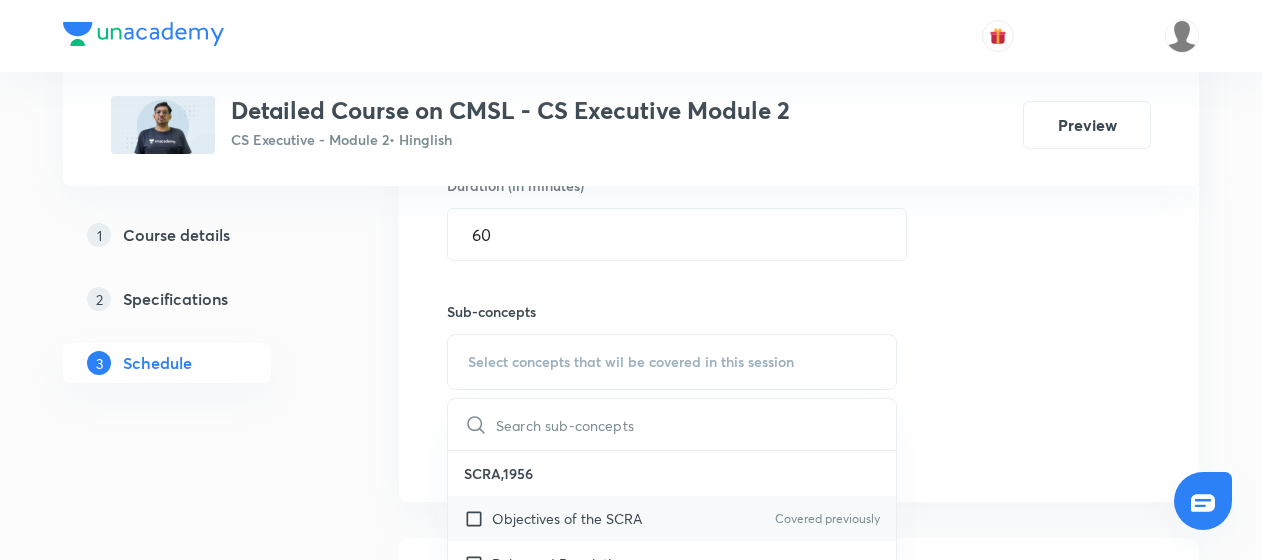 click at bounding box center (478, 518) 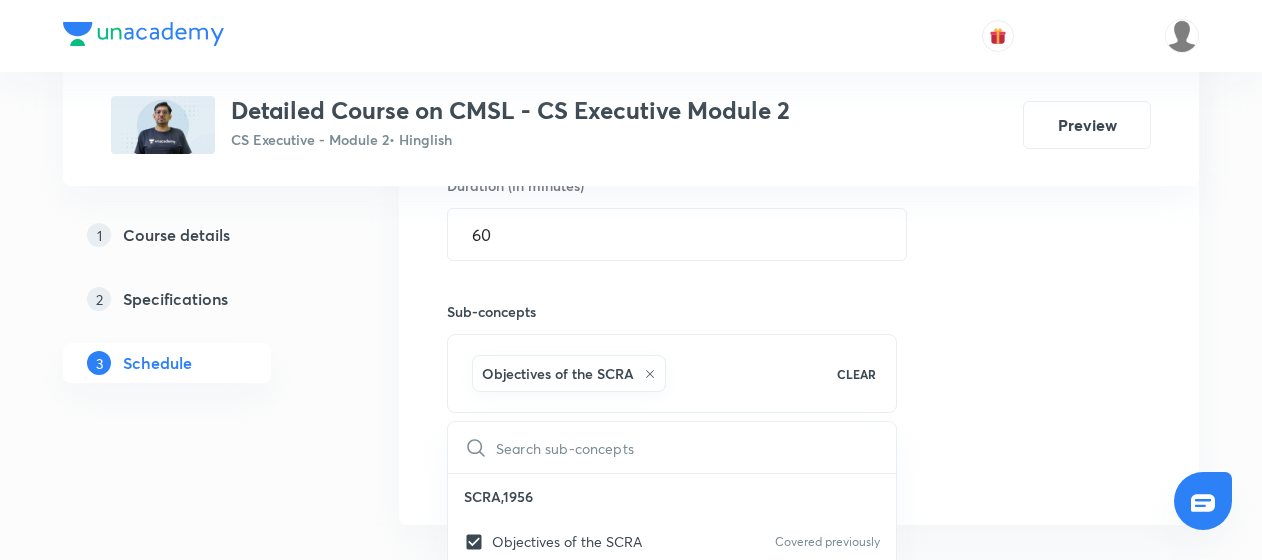 click on "Session  20 Live class Quiz Recorded classes Session title 12/99 Mutual Funds ​ Schedule for Aug 5, 2025, 9:20 PM ​ Duration (in minutes) 60 ​ Sub-concepts Objectives of the SCRA CLEAR ​ SCRA,1956 Objectives of the SCRA Covered previously Rules and Regulations Important Defination Recognized Stock Exchange Clearing Corporation Public issue and Listing Rules of Public issue & Listing SEBI Act, 1992 Objective Powers and functions of SEBI Securities Appellate Tribunal Penalties and appeals Depositories Act, 1996 Depository System in India Role & Functions of Depositories Depository Participants Admission of Securities Dematerialization Depository Process Inspection and Penalties Internal & Concurrent Audit of DP SEBI (ICDR) Regulations, 2009 Overview SEBI (LODR) Regulations, 2015 Overview SEBI (SAST) Regulations, 2011 Overview SEBI (Buyback of Securities) 1998 Buy back Methods Conditions of buy-back General Obligations Penalties SEBI (Delisting) Regulation 2009 Delisting of Equity Shares Exit Opportunity" at bounding box center [799, 140] 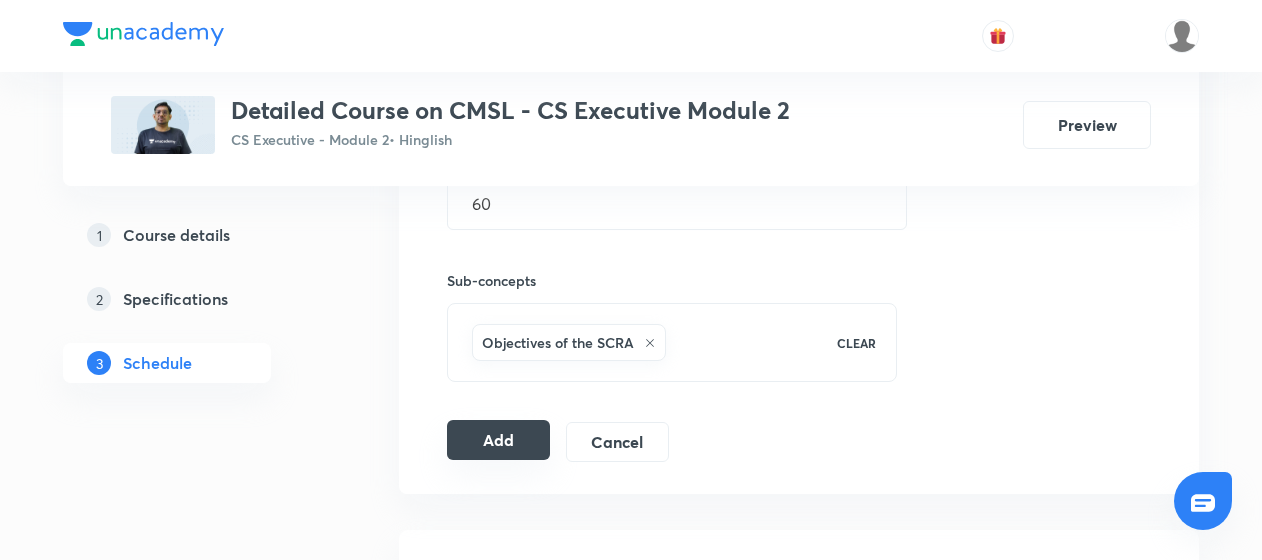 scroll, scrollTop: 906, scrollLeft: 0, axis: vertical 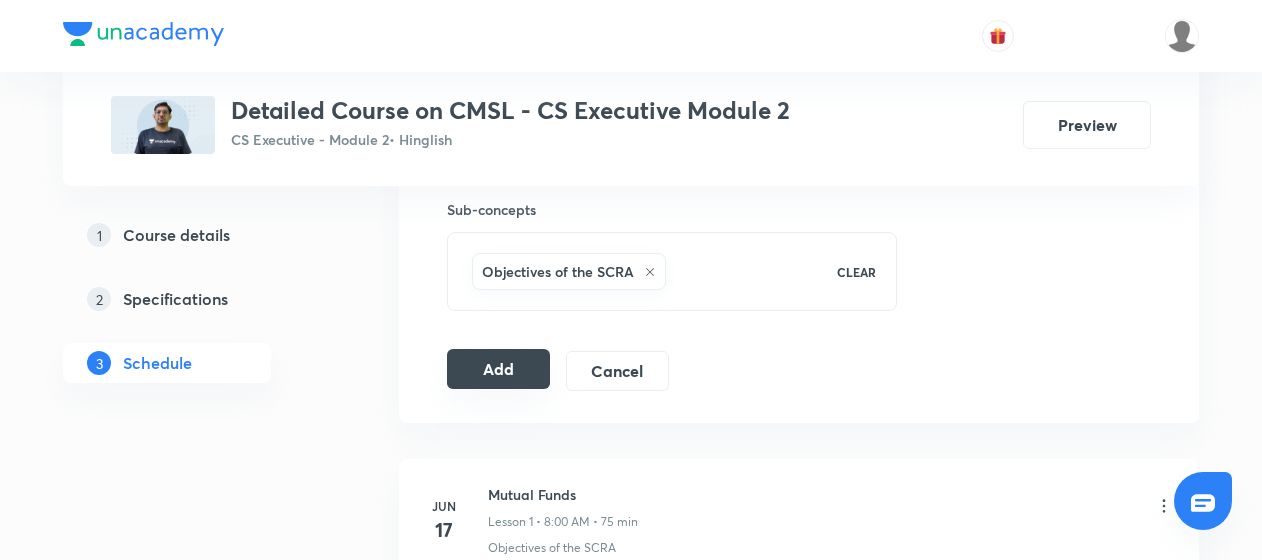 click on "Add" at bounding box center [498, 369] 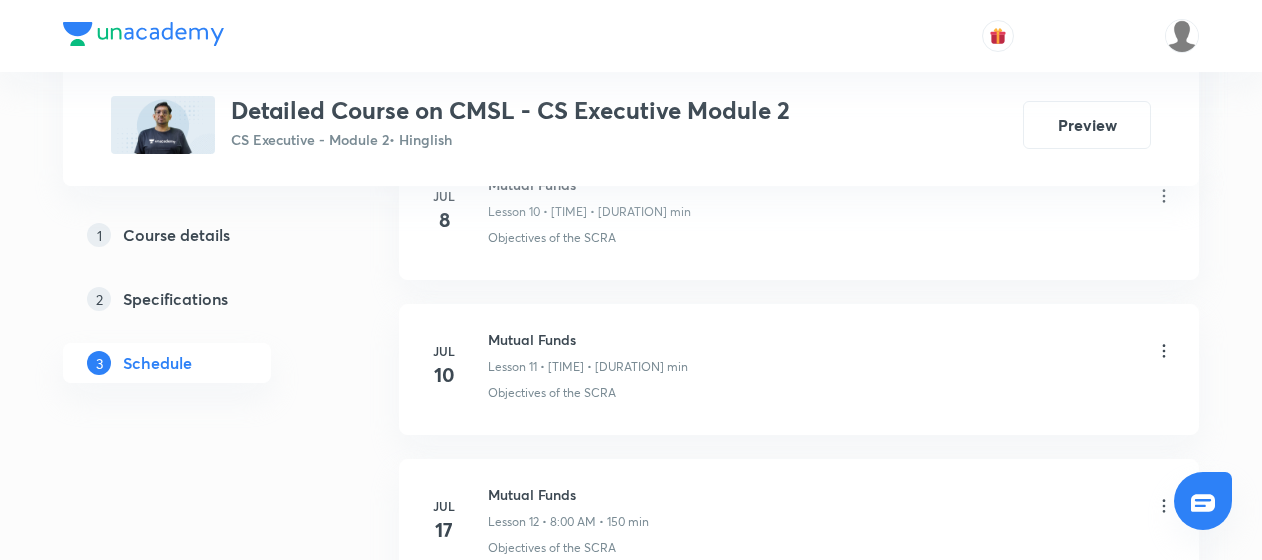 scroll, scrollTop: 2640, scrollLeft: 0, axis: vertical 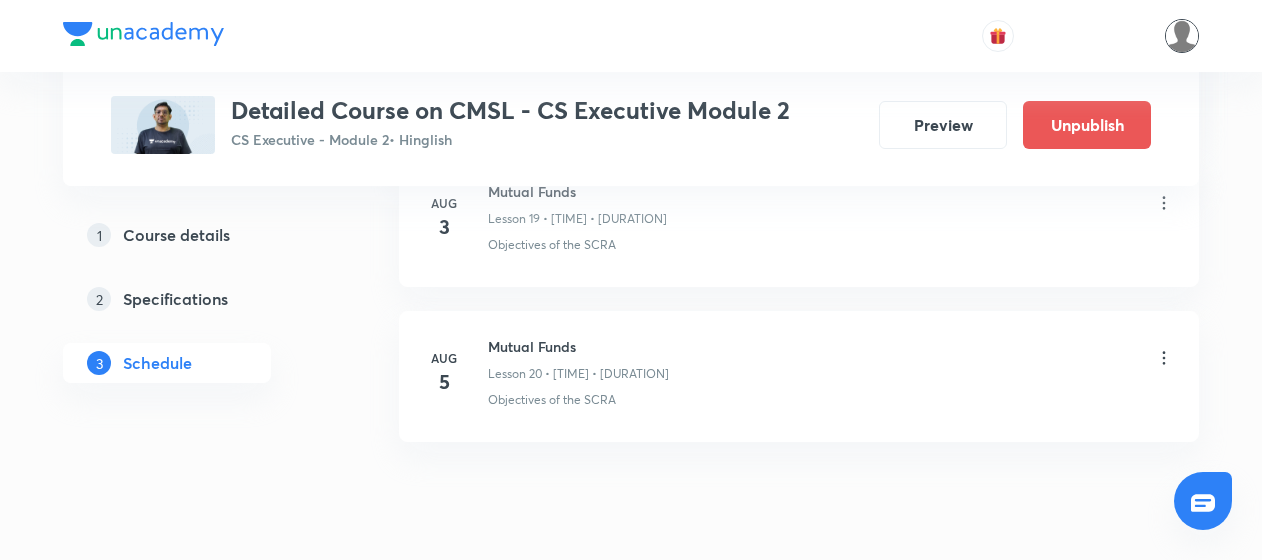click at bounding box center [1182, 36] 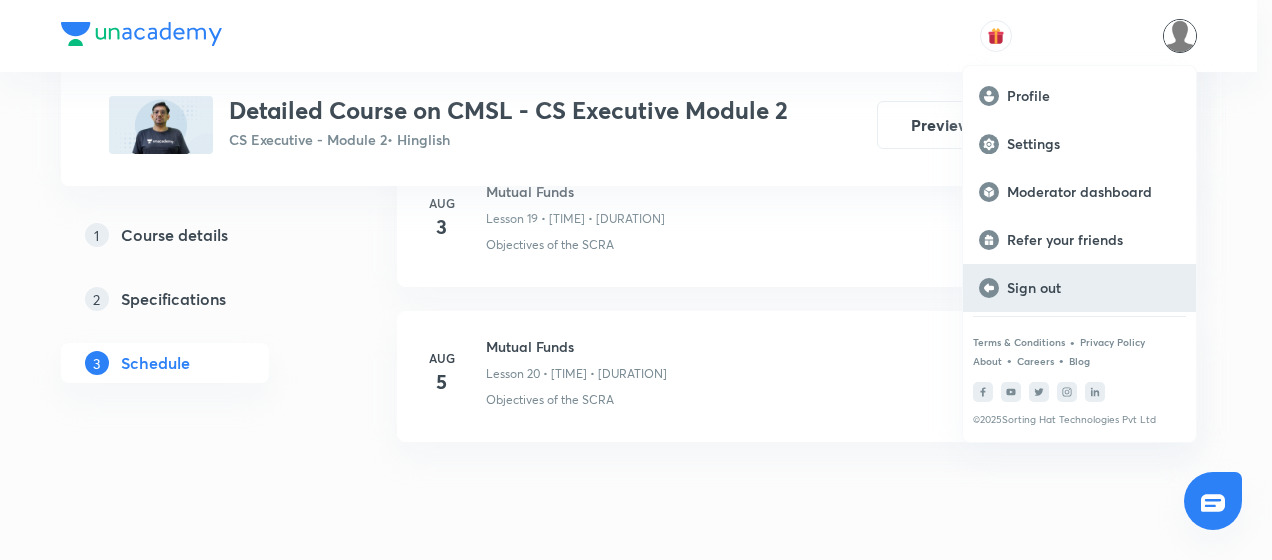 click on "Sign out" at bounding box center (1093, 288) 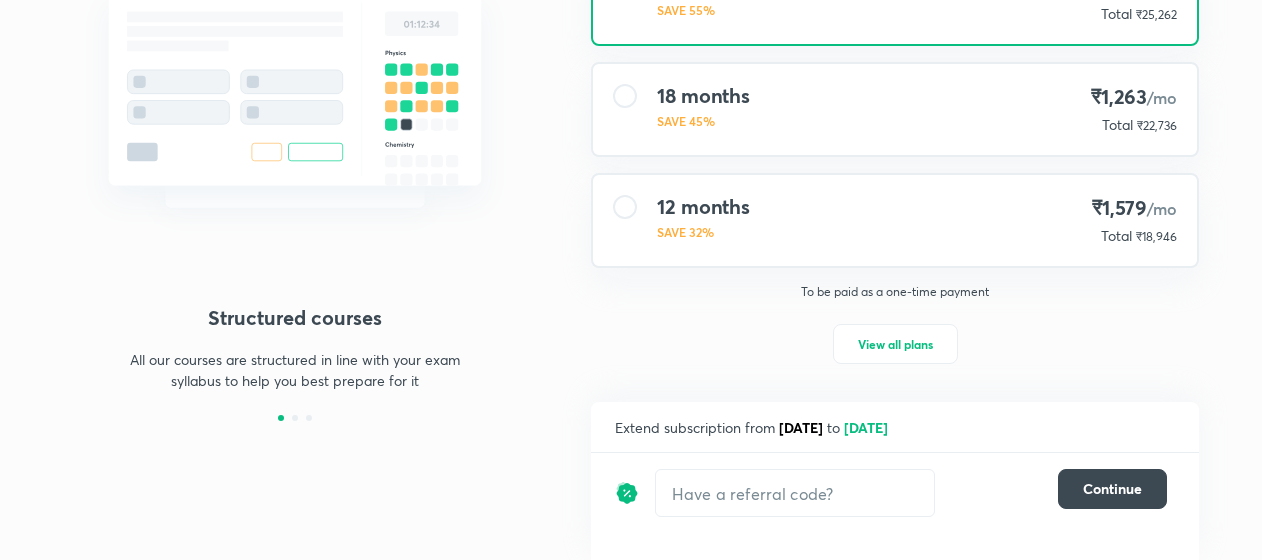 scroll, scrollTop: 0, scrollLeft: 0, axis: both 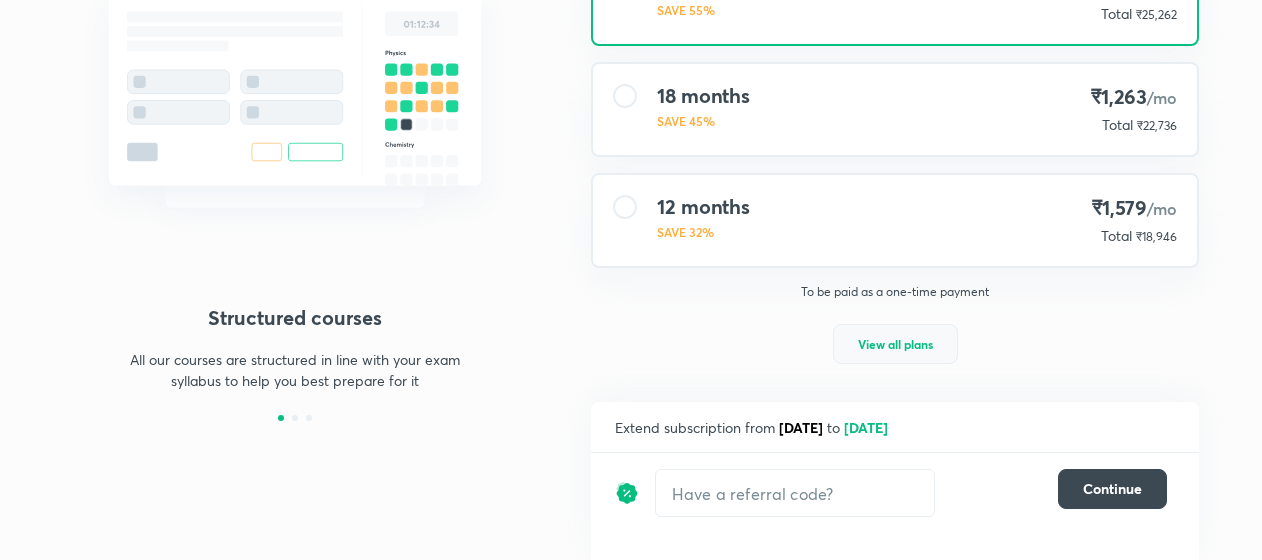 click on "View all plans" at bounding box center (895, 344) 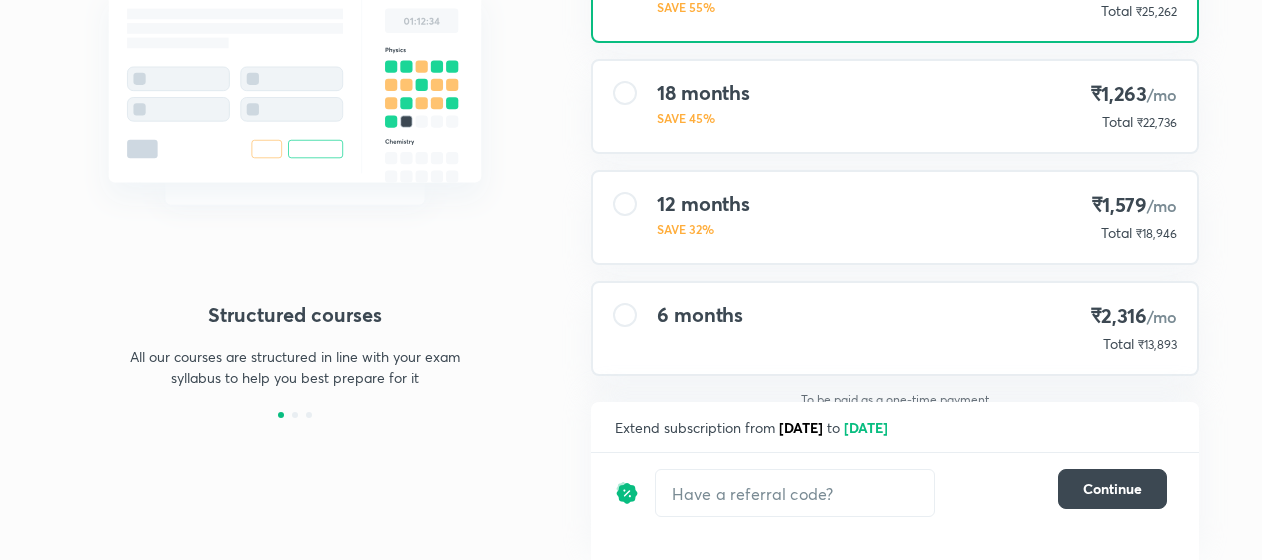 scroll, scrollTop: 280, scrollLeft: 0, axis: vertical 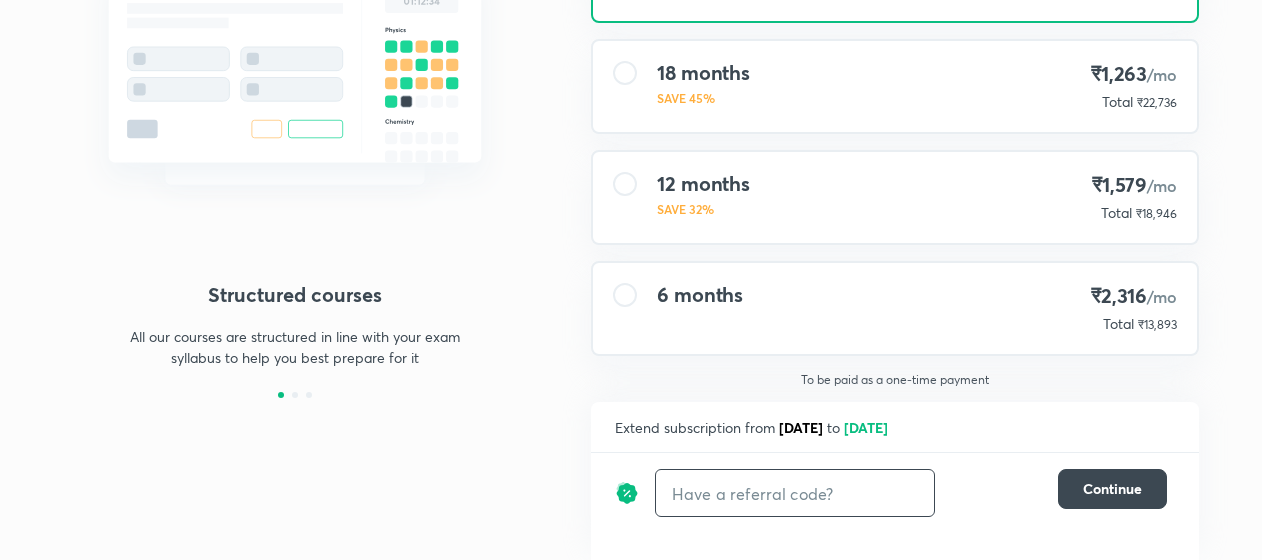 click at bounding box center (795, 493) 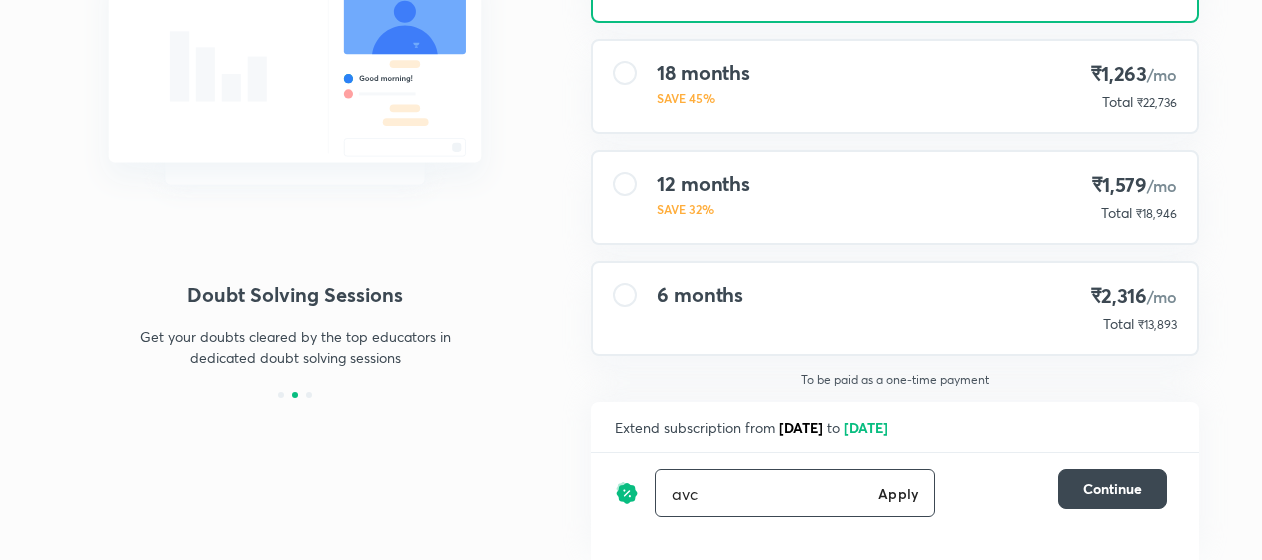 type on "avc" 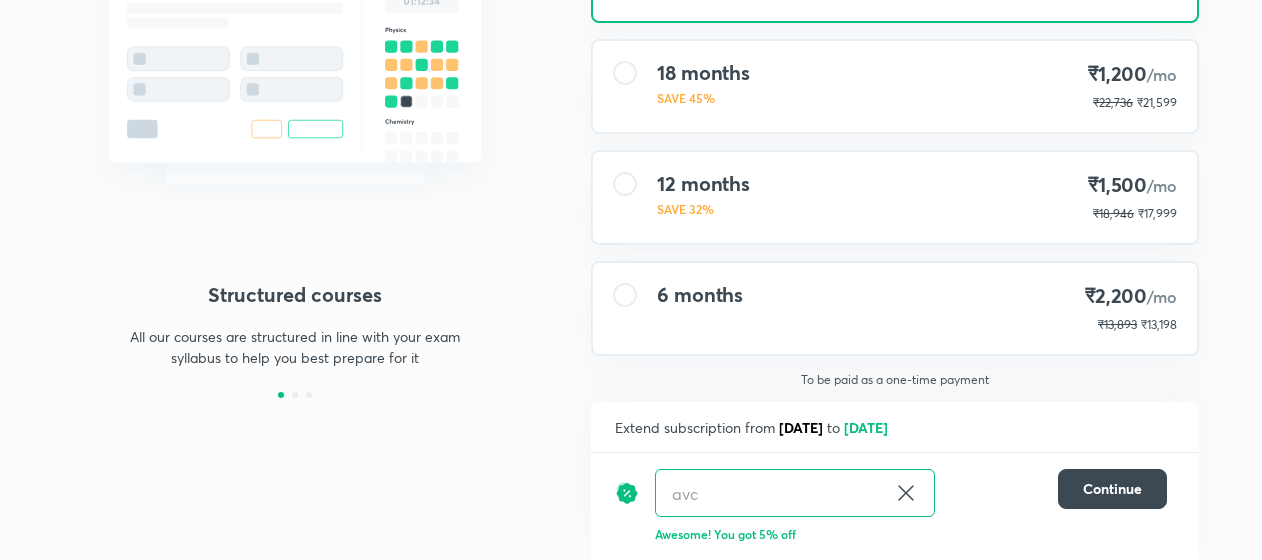 scroll, scrollTop: 0, scrollLeft: 0, axis: both 